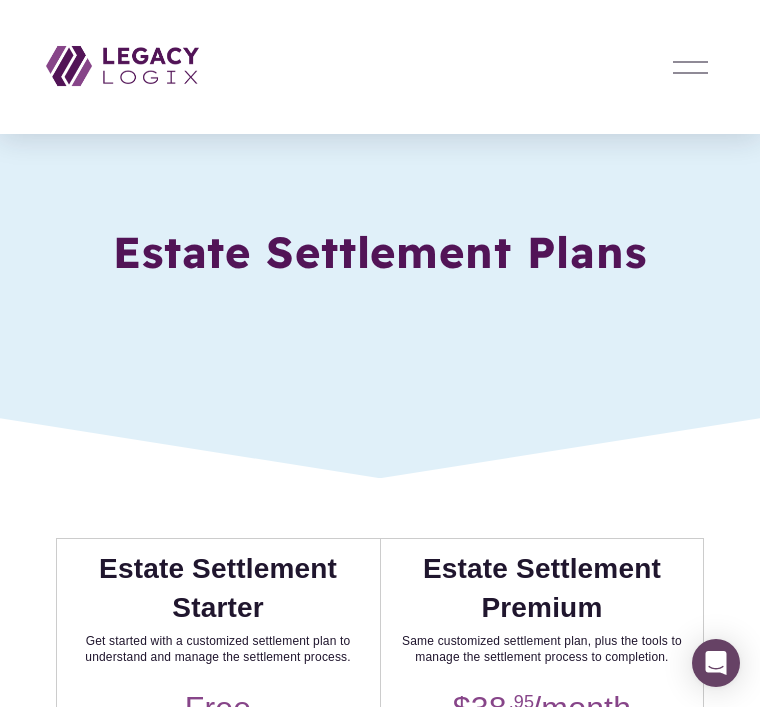 scroll, scrollTop: 0, scrollLeft: 0, axis: both 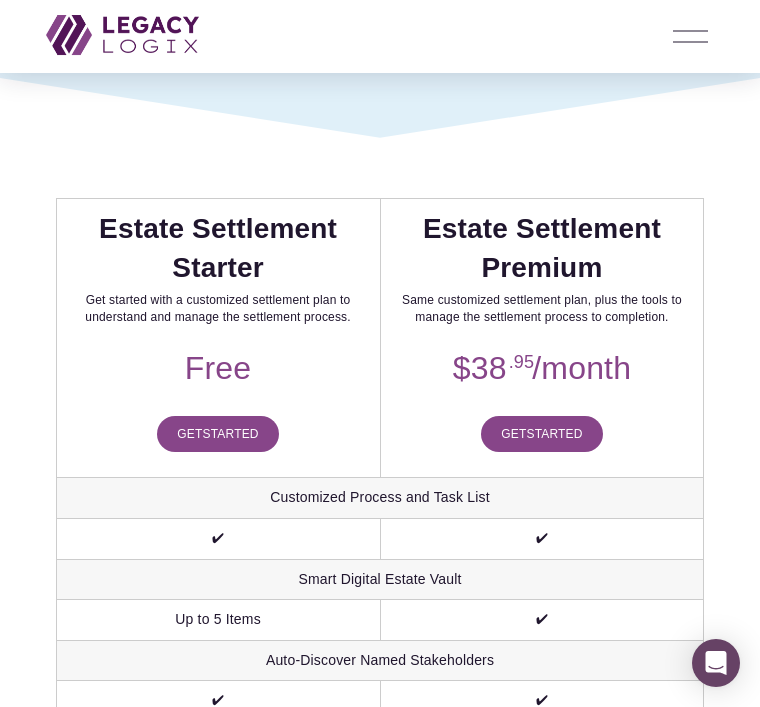 click on "Get  Started" at bounding box center [217, 434] 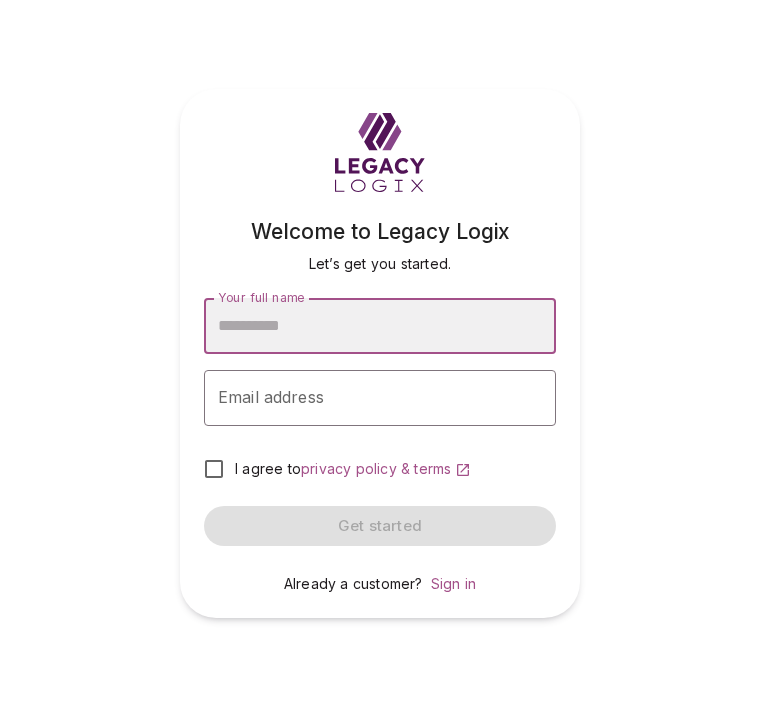 scroll, scrollTop: 0, scrollLeft: 0, axis: both 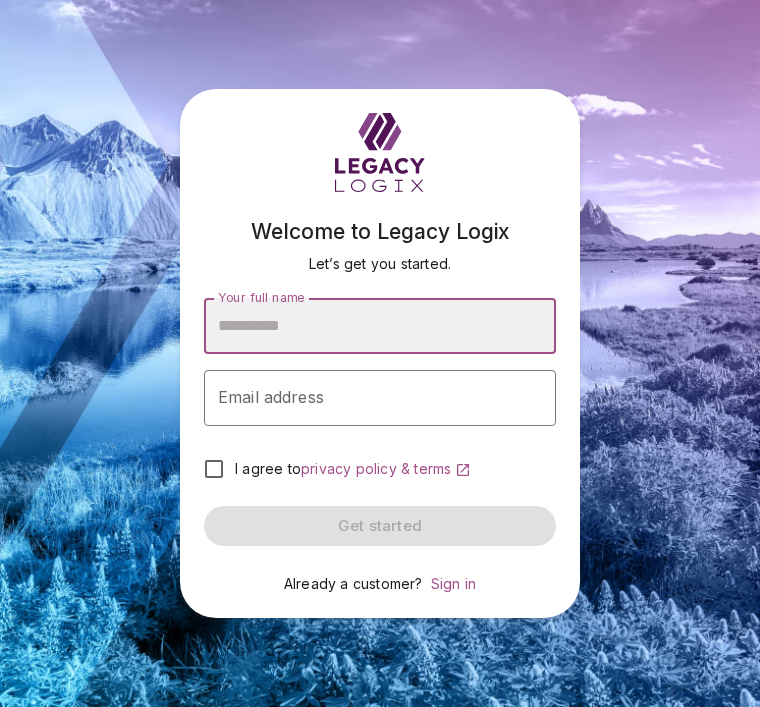 click on "Your full name" at bounding box center [380, 326] 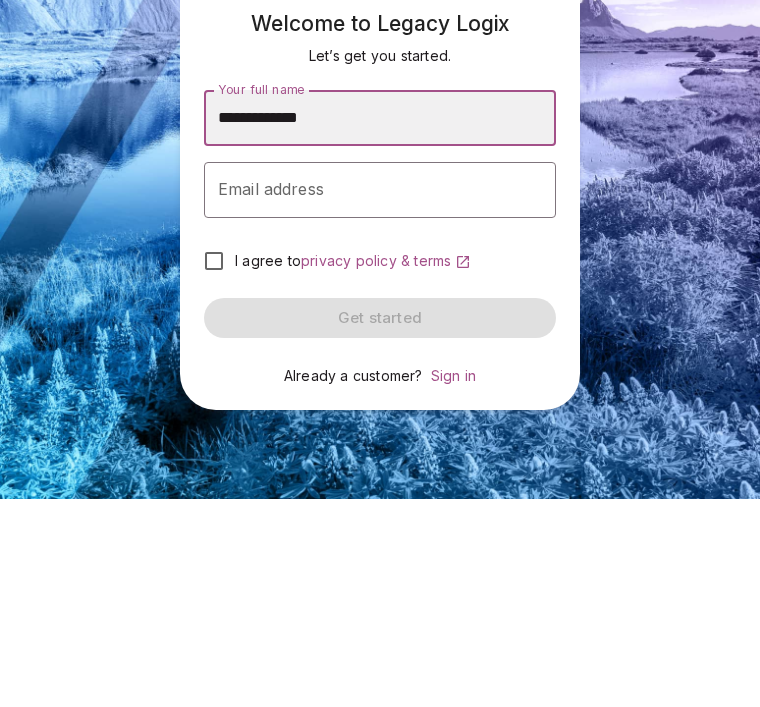 type on "**********" 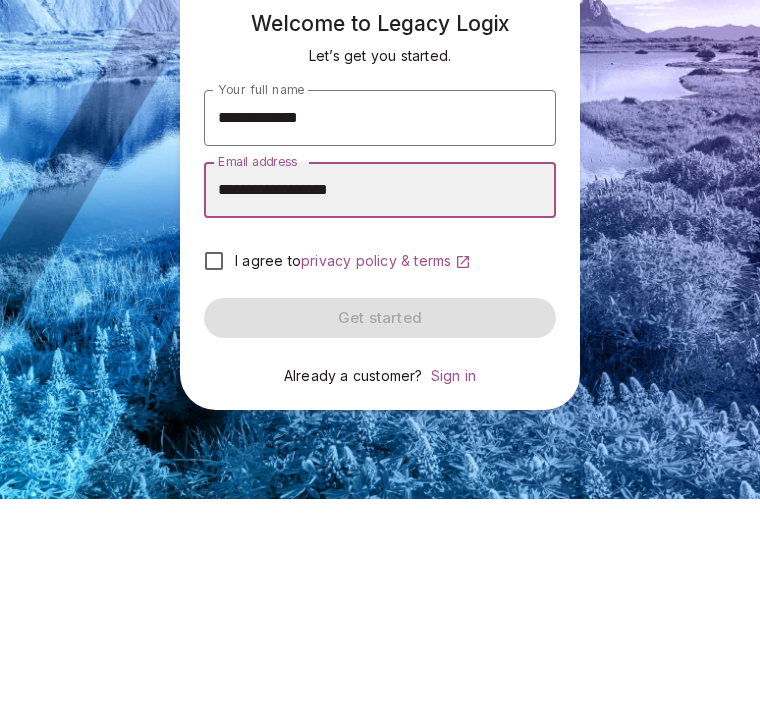 scroll, scrollTop: 64, scrollLeft: 0, axis: vertical 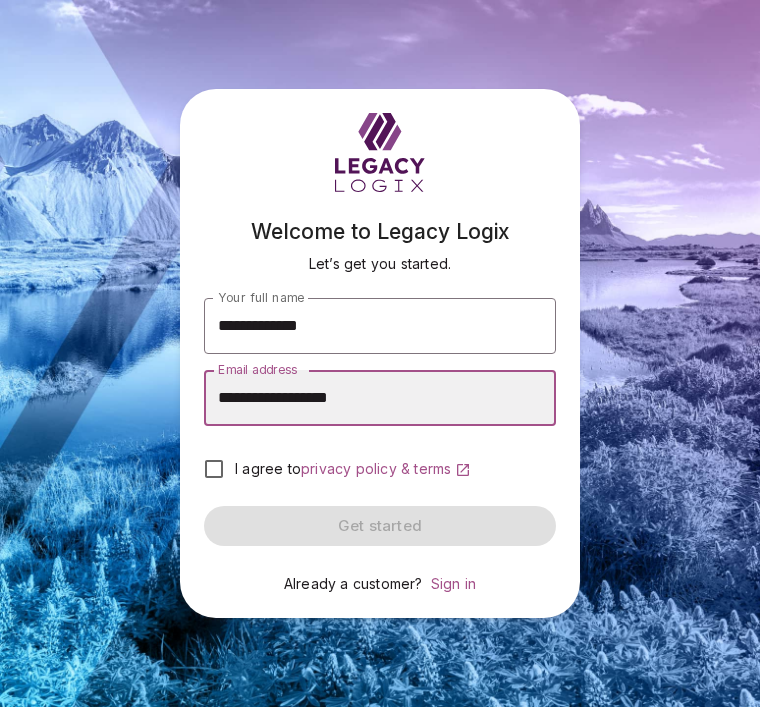 type on "**********" 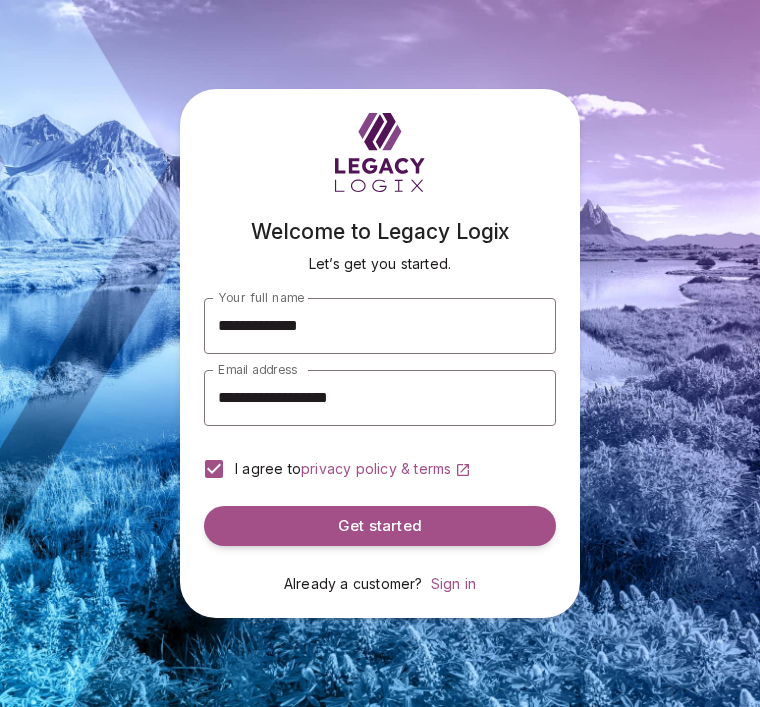 click on "Get started" at bounding box center (380, 526) 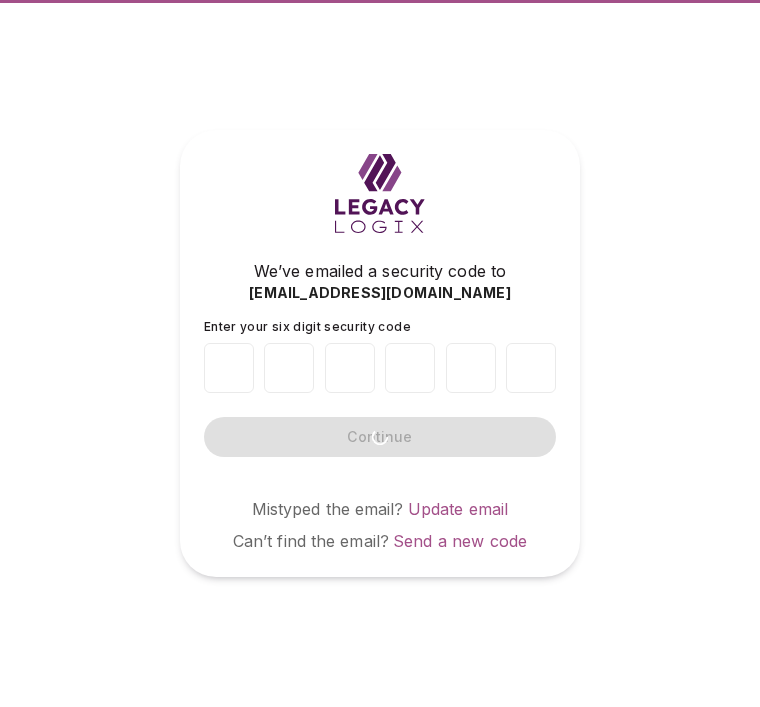 scroll, scrollTop: 0, scrollLeft: 0, axis: both 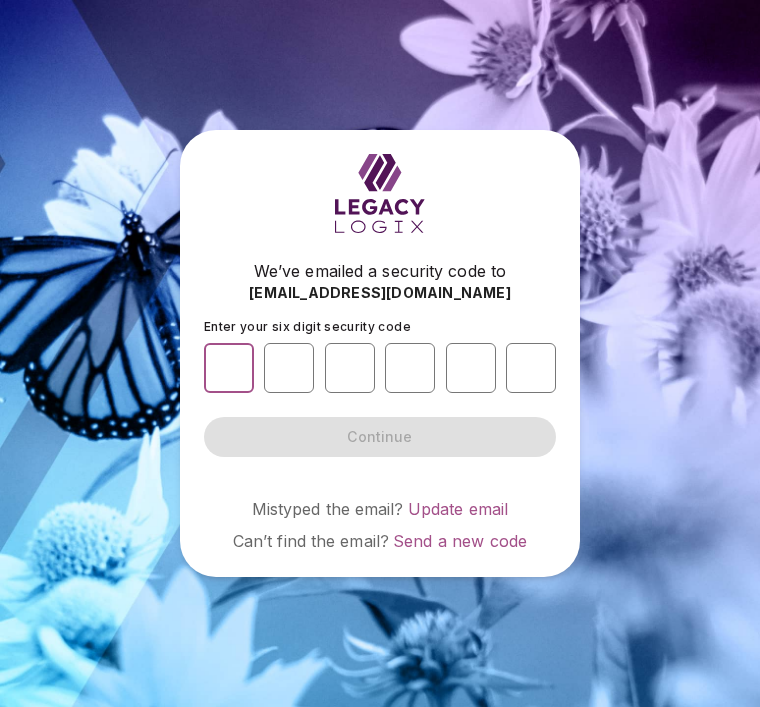 click at bounding box center (229, 368) 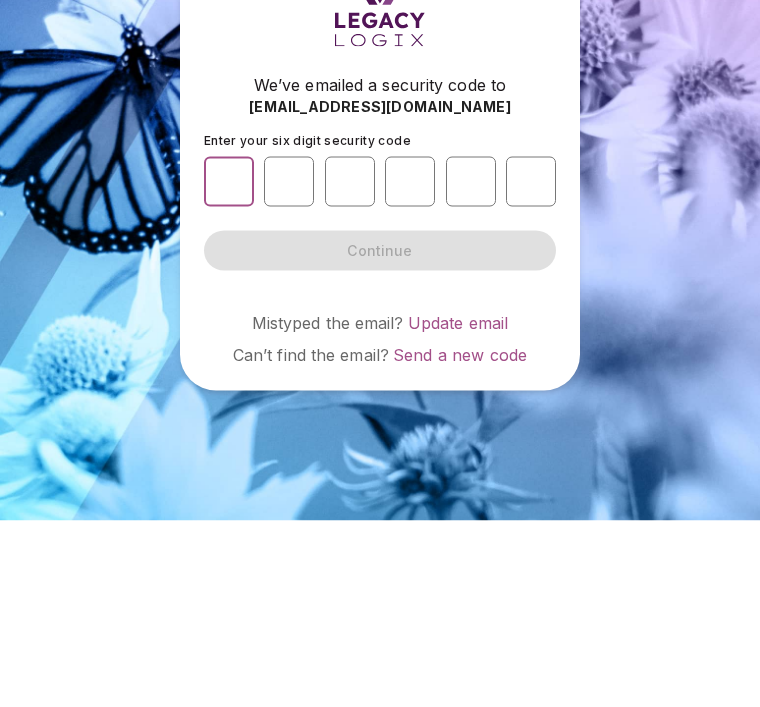 type on "*" 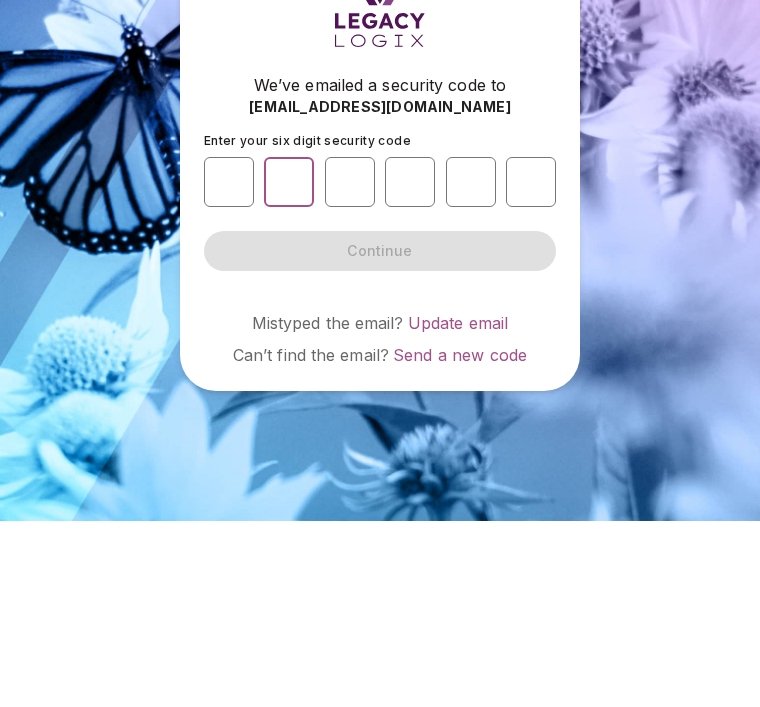 type on "*" 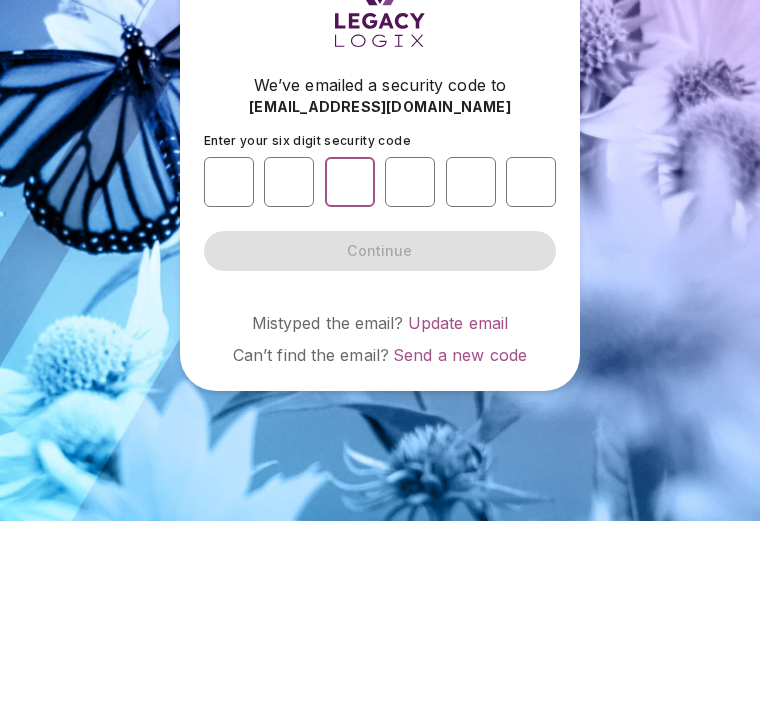 type on "*" 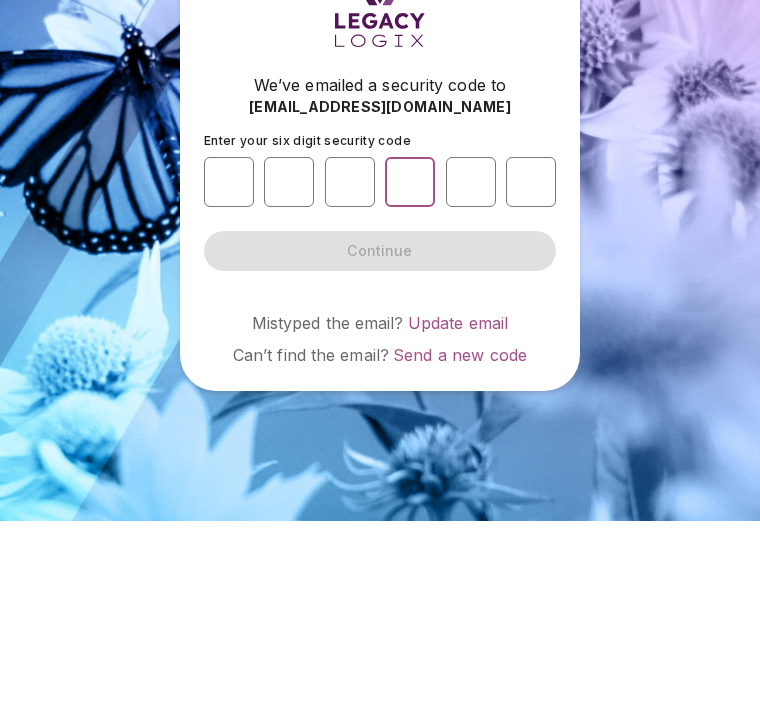type on "*" 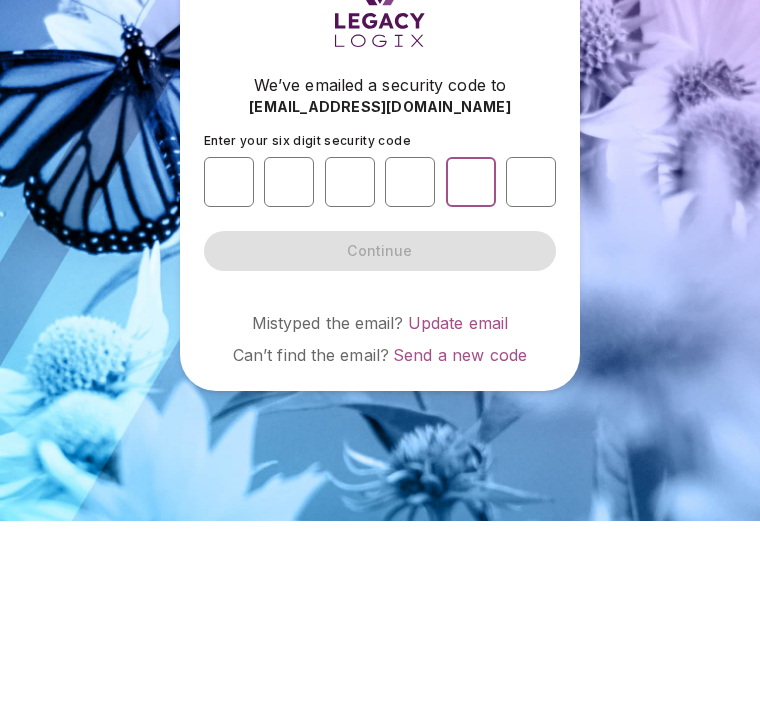 type on "*" 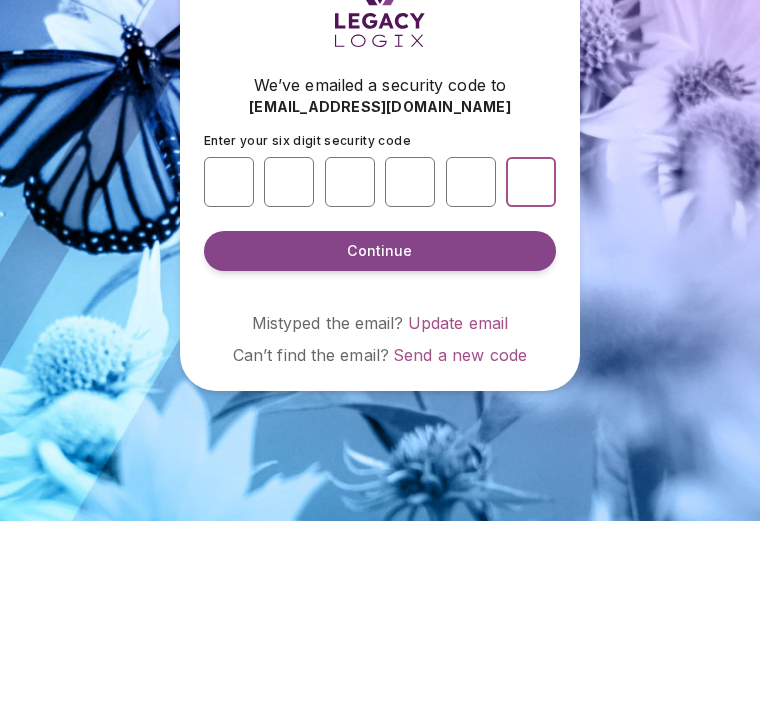 type on "*" 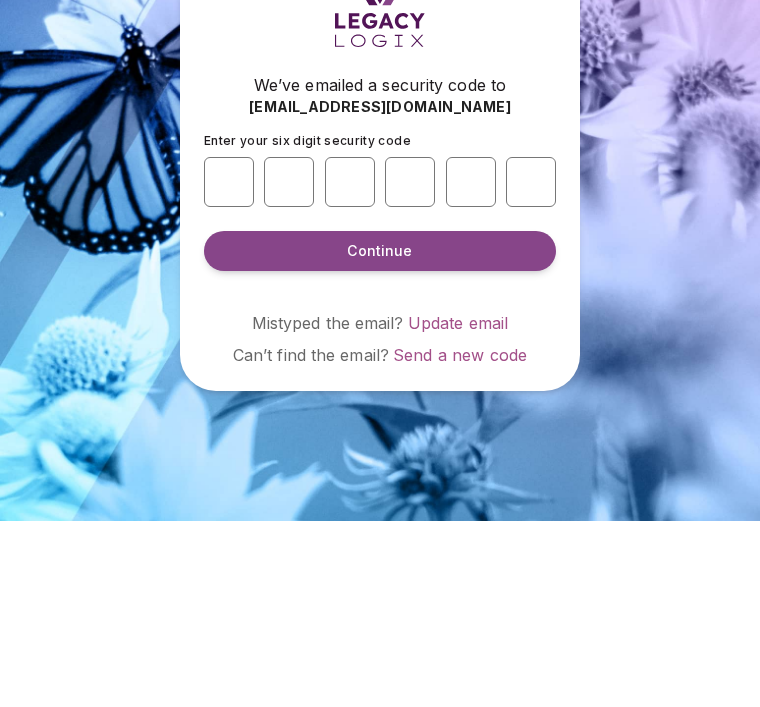 click on "Continue" at bounding box center (379, 437) 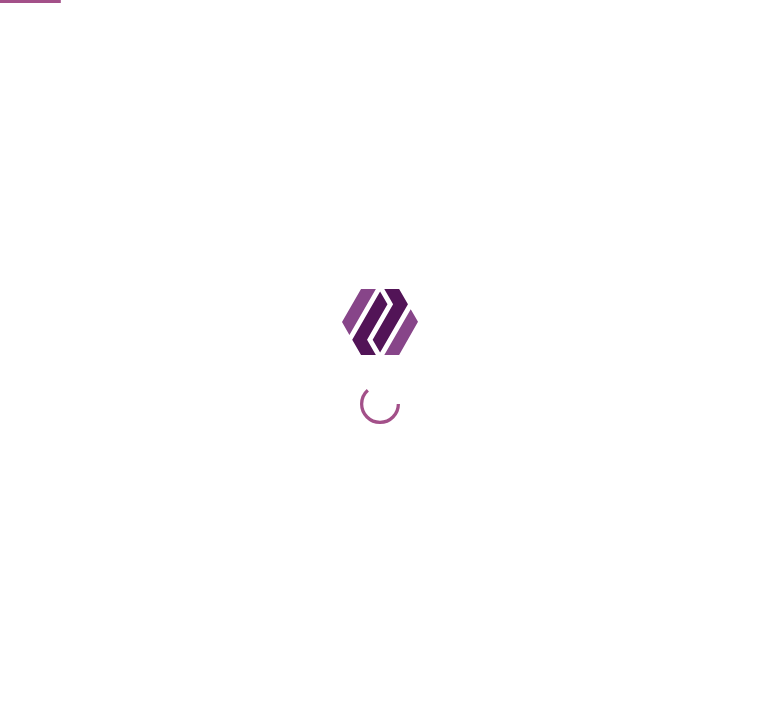 scroll, scrollTop: 0, scrollLeft: 0, axis: both 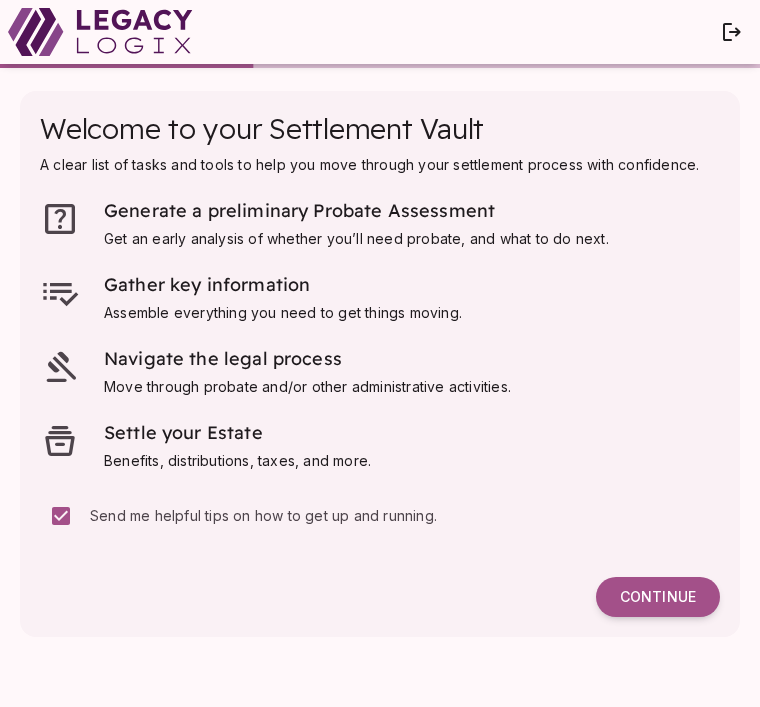 click on "Continue" at bounding box center [658, 597] 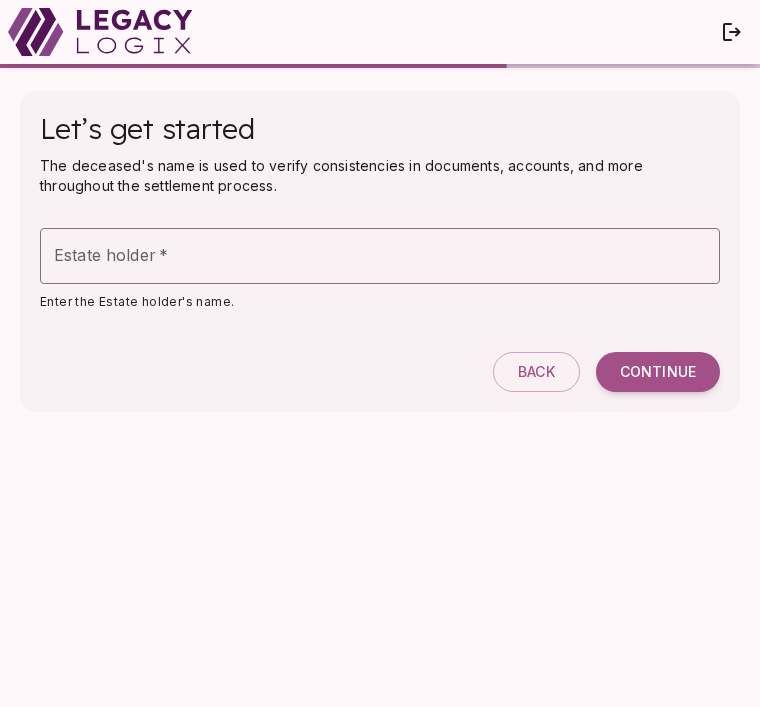 click on "Estate holder   * Estate holder   *" at bounding box center [380, 256] 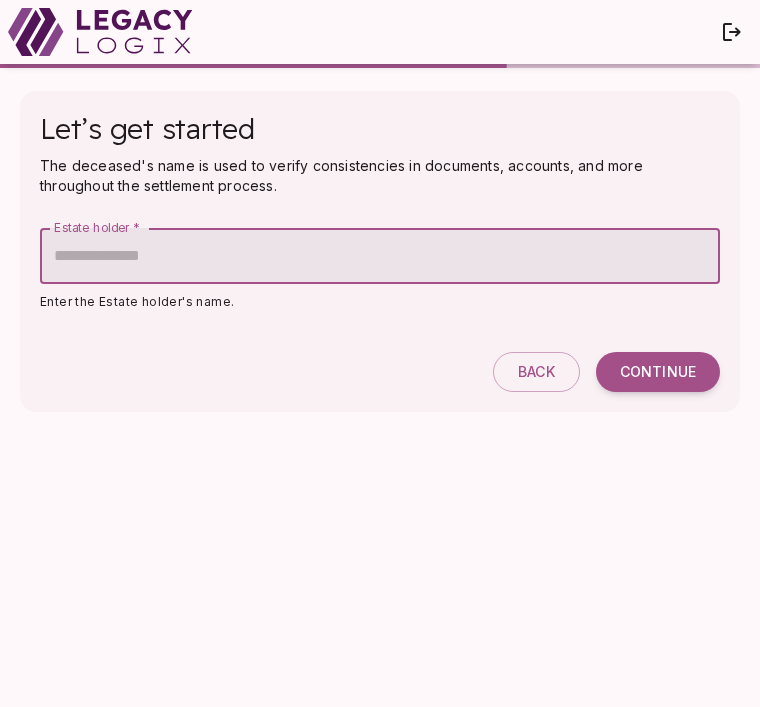 scroll, scrollTop: 64, scrollLeft: 0, axis: vertical 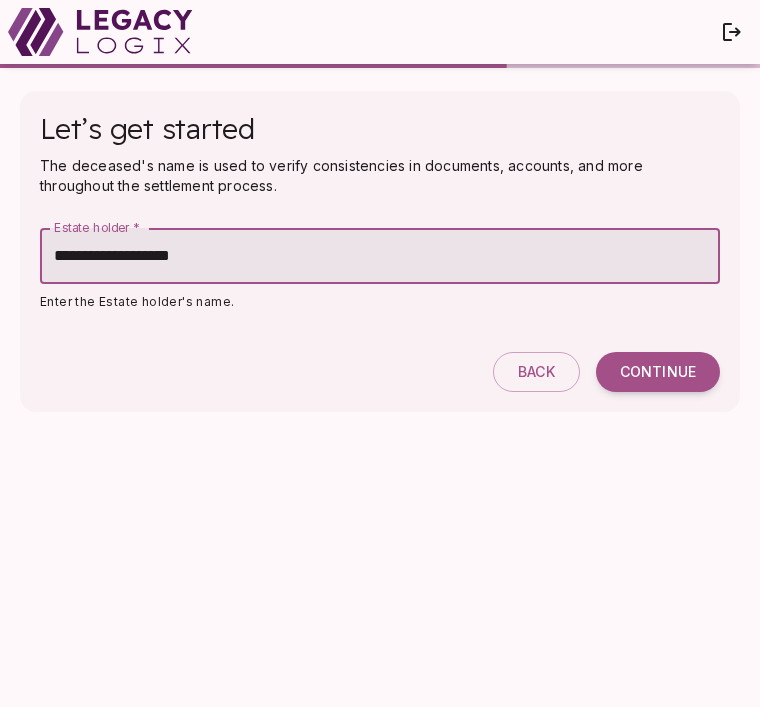 type on "**********" 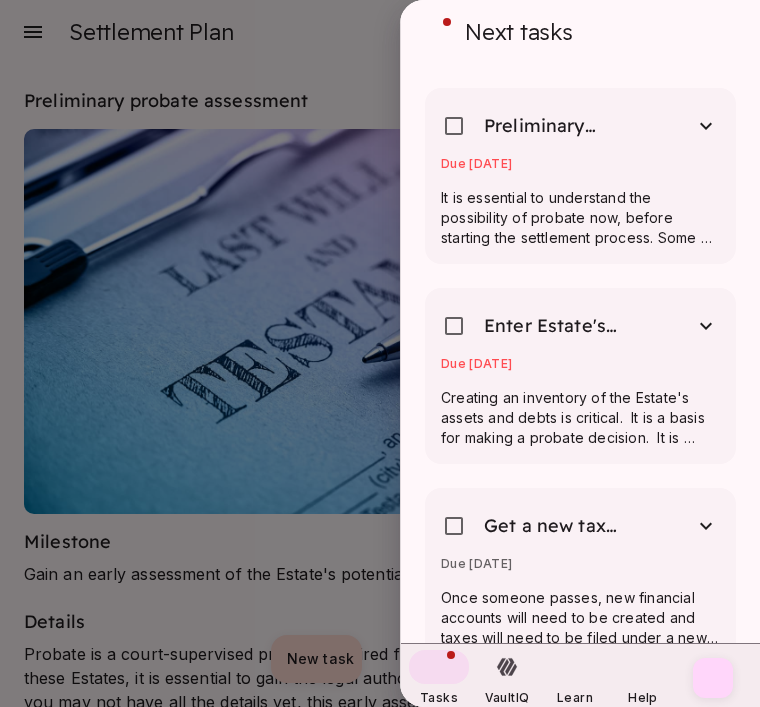 scroll, scrollTop: 0, scrollLeft: 0, axis: both 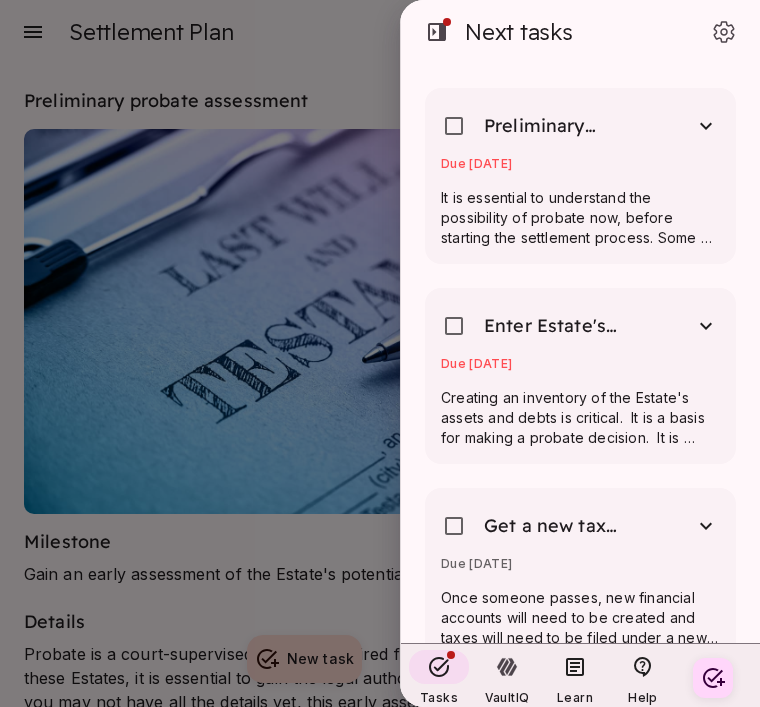 click on "Preliminary probate assessment Due [DATE] It is essential to understand the possibility of probate now, before starting the settlement process. Some form of probate may be required even if most of the Estate's assets are held in a trust. Getting a preliminary perspective on the possibility of probate [DATE] will help you get started when the time comes.
ACTION
Choose one of these options to get an early perspective on probate and how it could affect your settlement.
Get a preliminary probate assessment from Legacy Logix.  Get a preliminary assessment for free by selecting Free Assessment.  If you have a paid subscription to our service, you will get a comprehensive probate analysis and plan.
Schedule a 15-minute Probate Assessment with a Legacy Logix Settlement Advisor.  Click to  schedule time  with a Legacy Logix Settlement Advisor who will talk you through the factors that drive probate and will provide you with a written probate analysis.
Consult with a probate attorney." at bounding box center [580, 176] 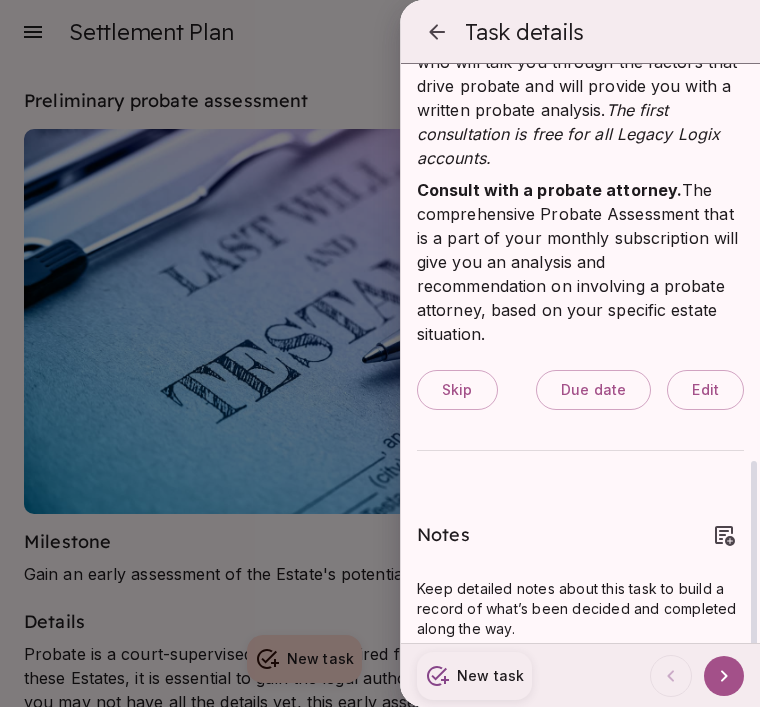 scroll, scrollTop: 1003, scrollLeft: 0, axis: vertical 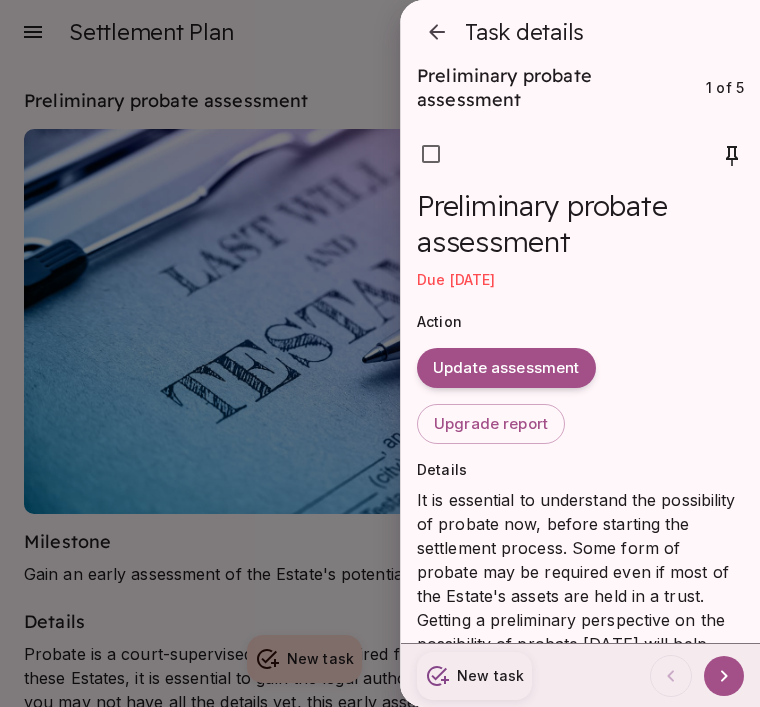 click on "Preliminary probate assessment" at bounding box center (507, 87) 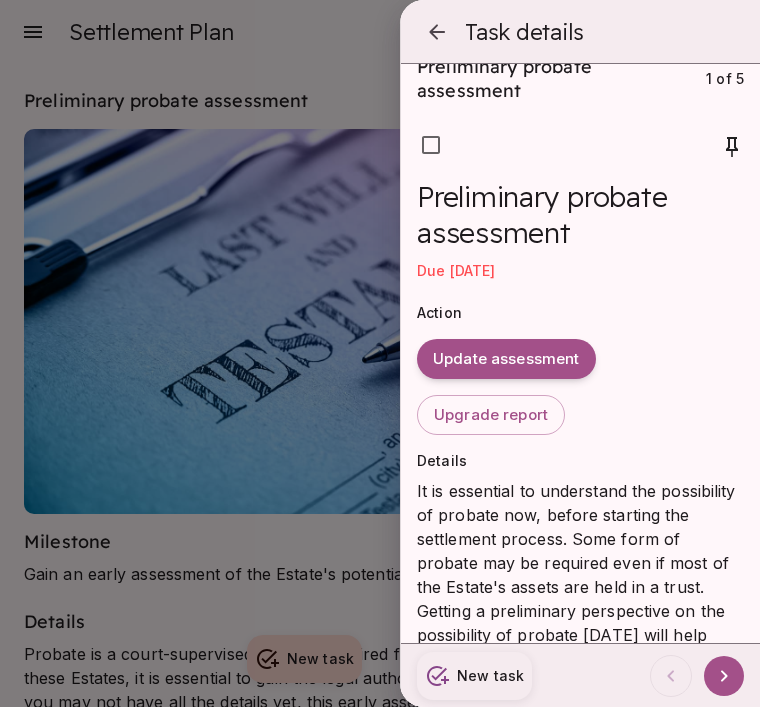 click at bounding box center (380, 353) 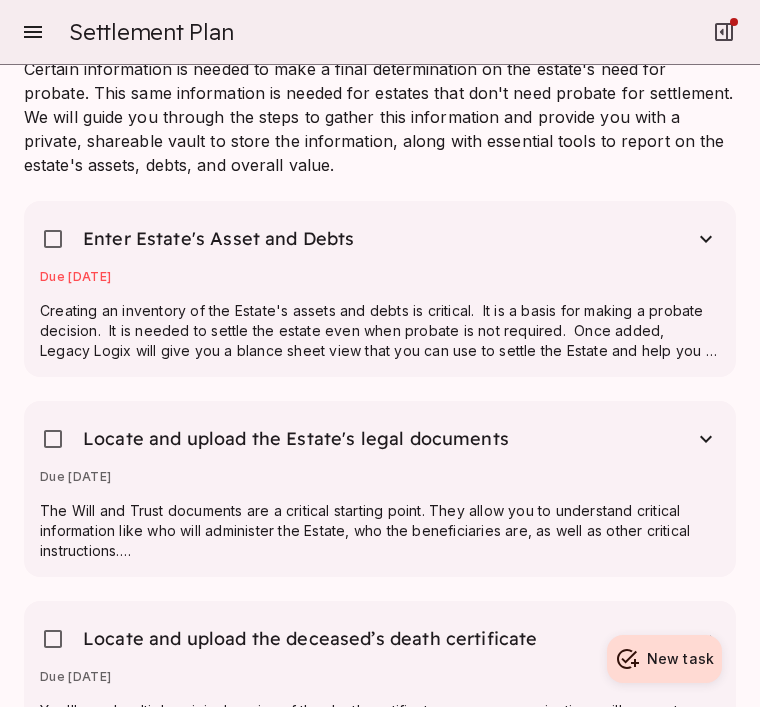 scroll, scrollTop: 1573, scrollLeft: 0, axis: vertical 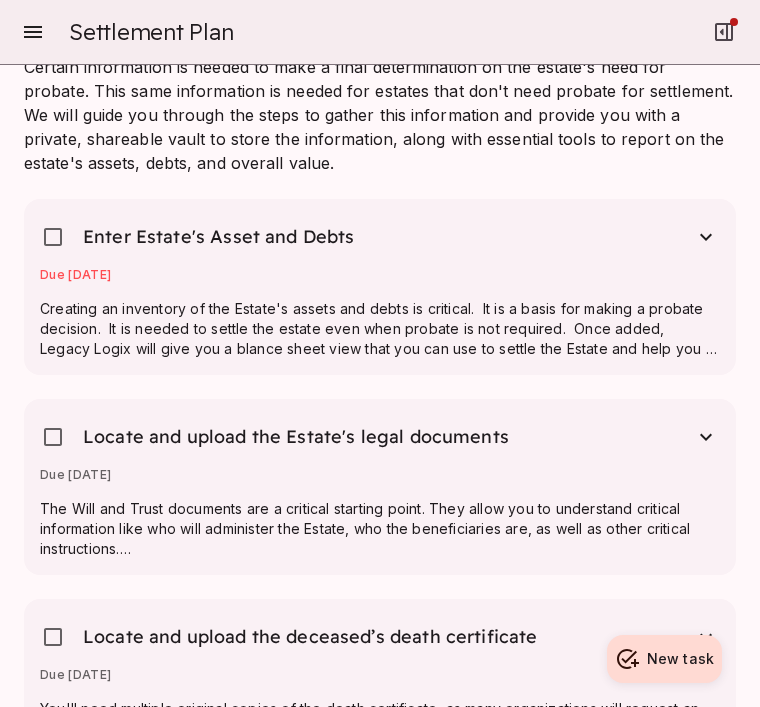 click 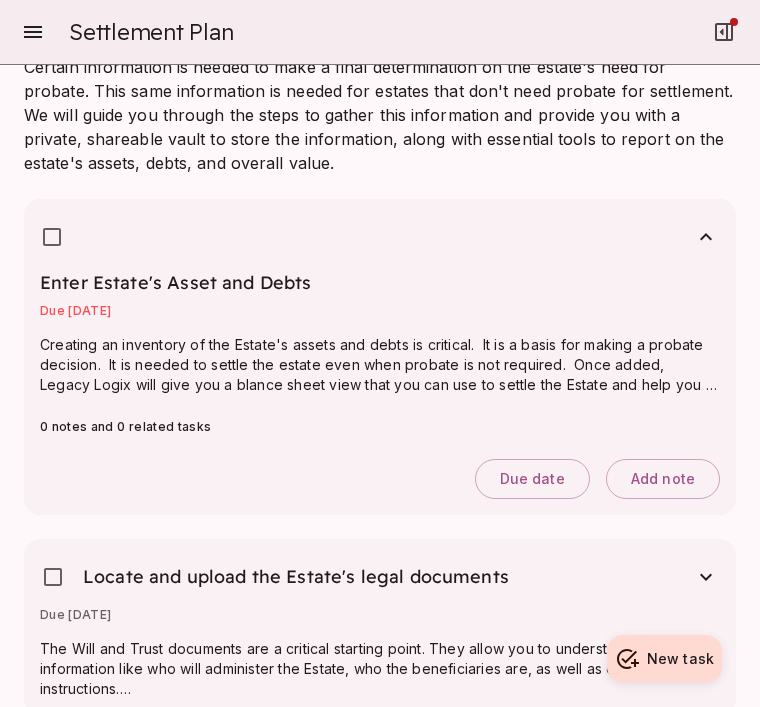 click on "0 notes and 0 related tasks" at bounding box center (380, 419) 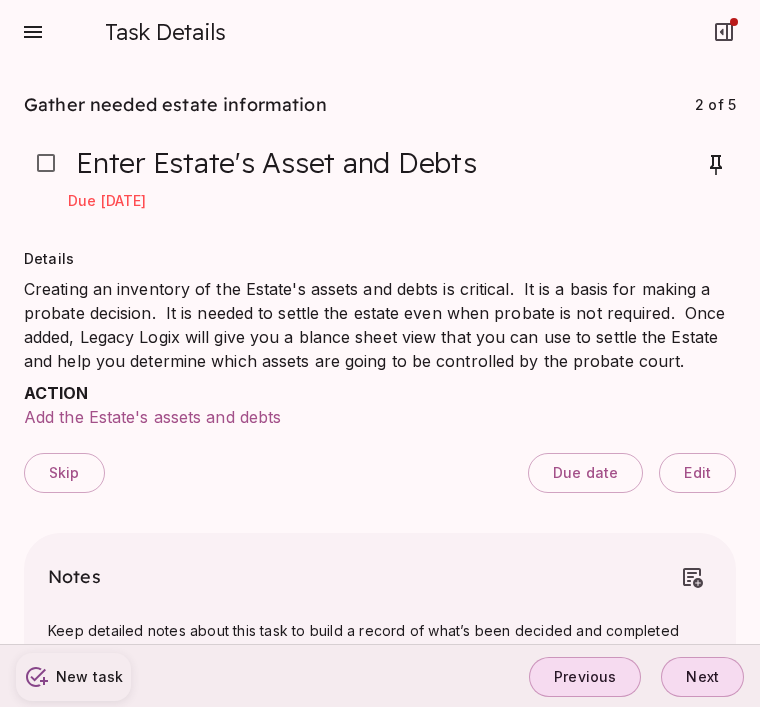 scroll, scrollTop: 0, scrollLeft: 0, axis: both 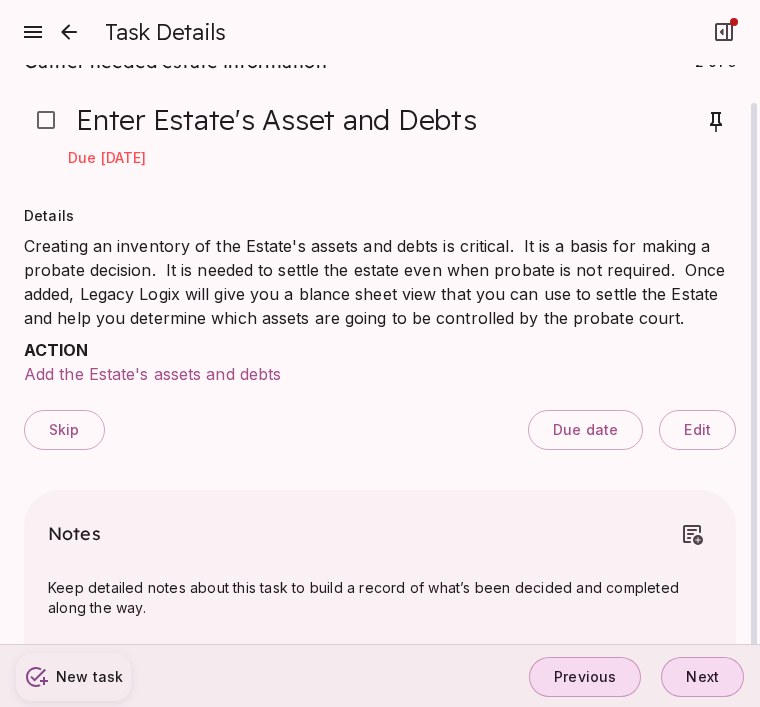 click on "Add the Estate's assets and debts" at bounding box center [152, 374] 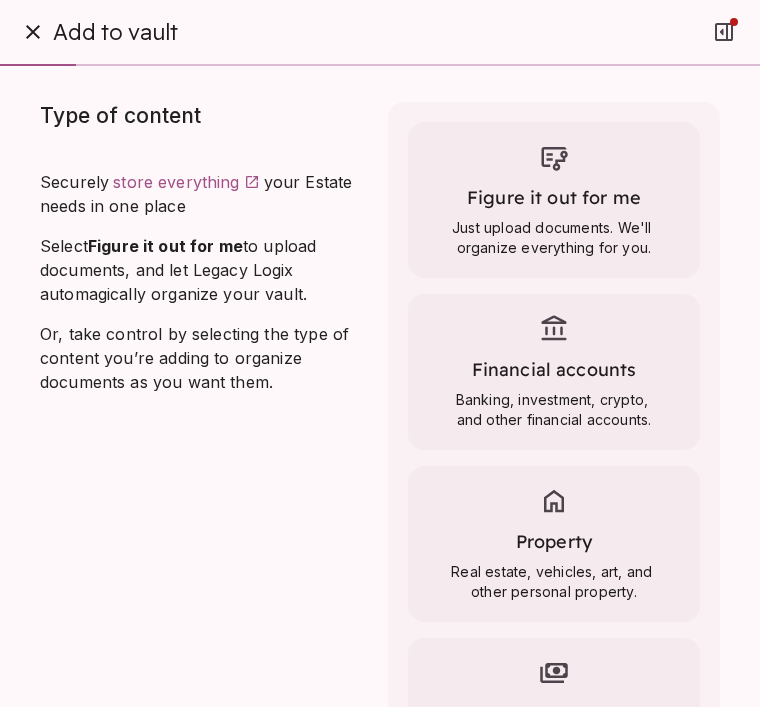 scroll, scrollTop: 0, scrollLeft: 0, axis: both 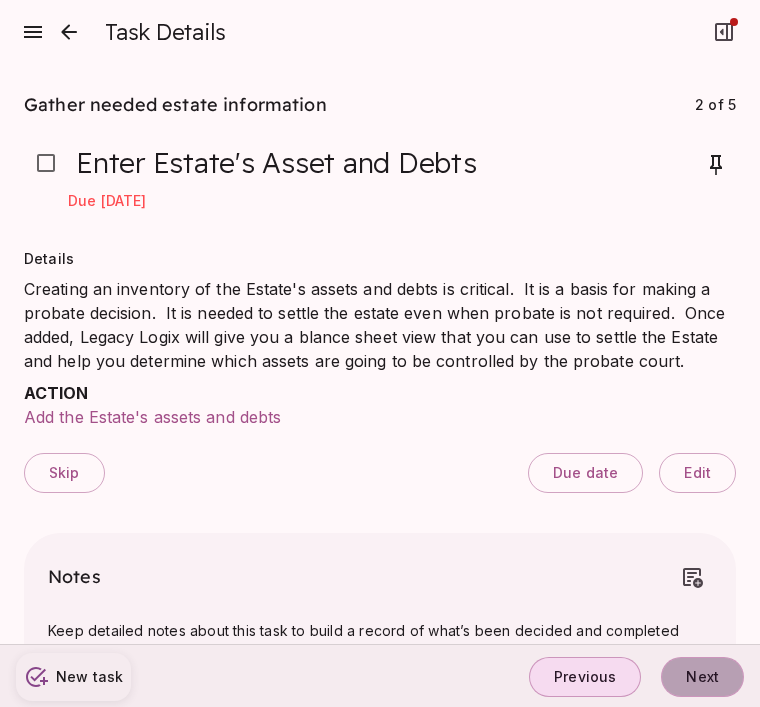 click on "Next" at bounding box center (702, 677) 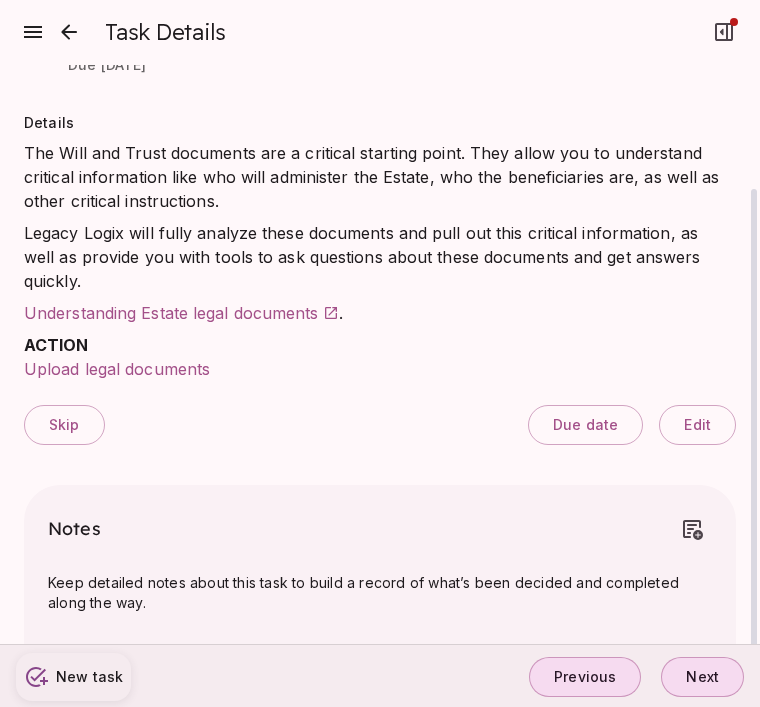 scroll, scrollTop: 174, scrollLeft: 0, axis: vertical 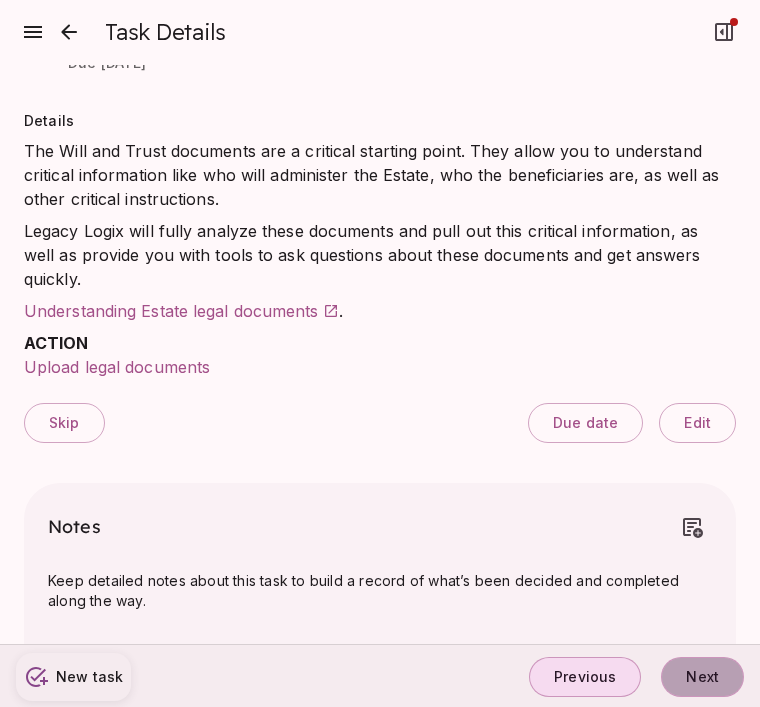click on "Next" at bounding box center [702, 677] 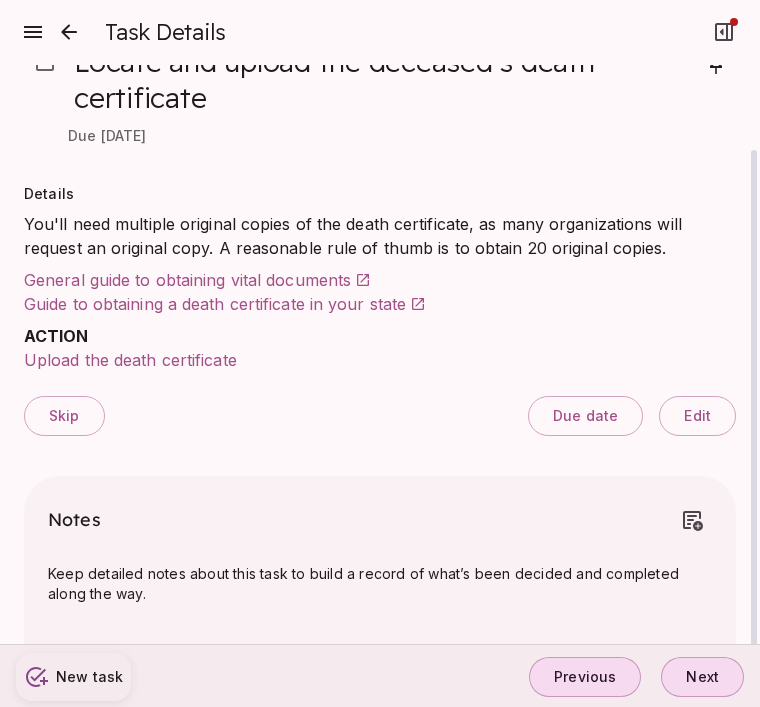 scroll, scrollTop: 118, scrollLeft: 0, axis: vertical 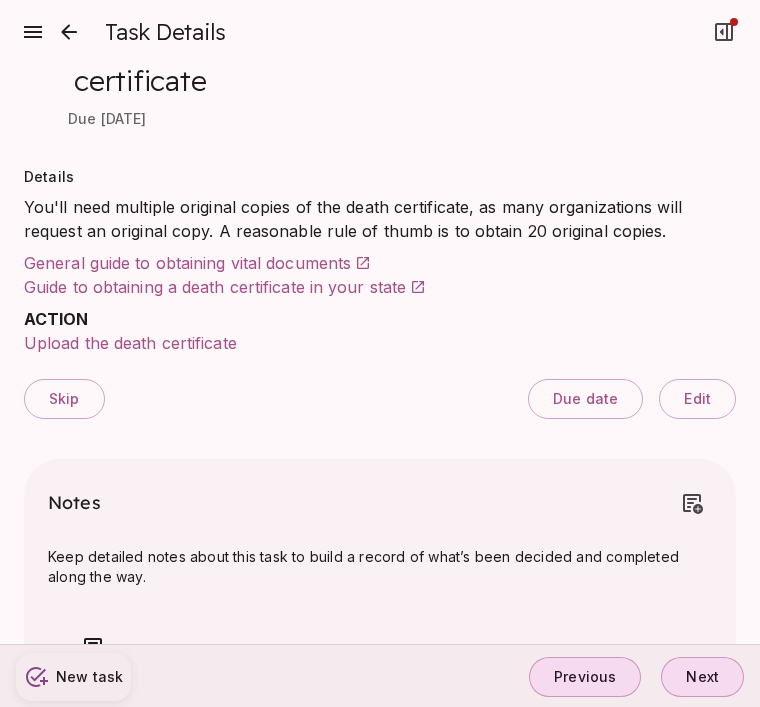 click on "Next" at bounding box center (702, 677) 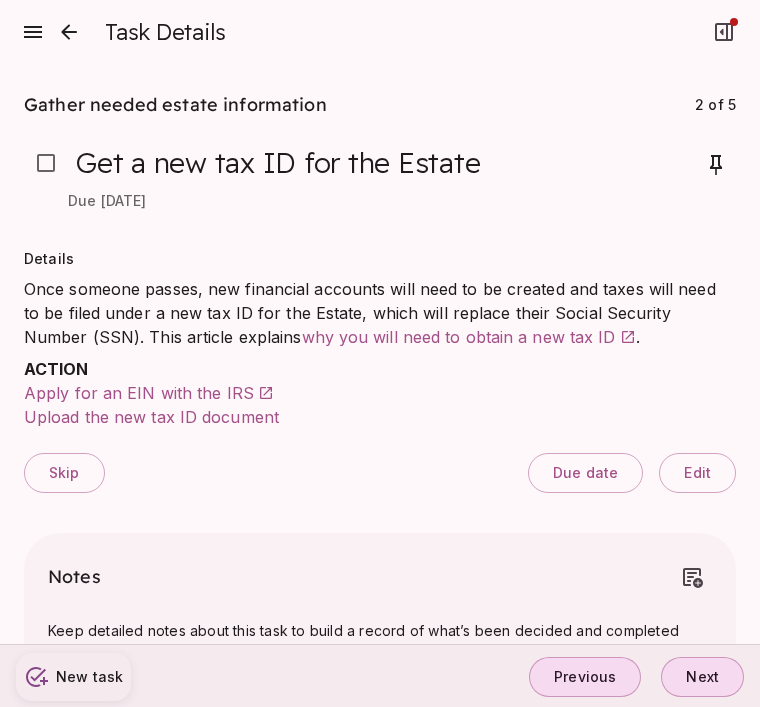 click on "Next" at bounding box center (702, 677) 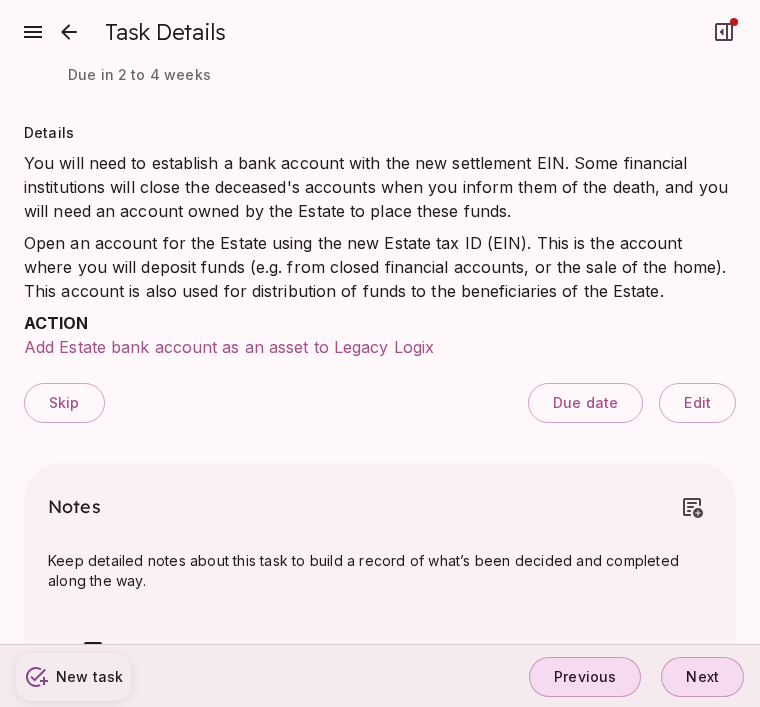 scroll, scrollTop: 130, scrollLeft: 0, axis: vertical 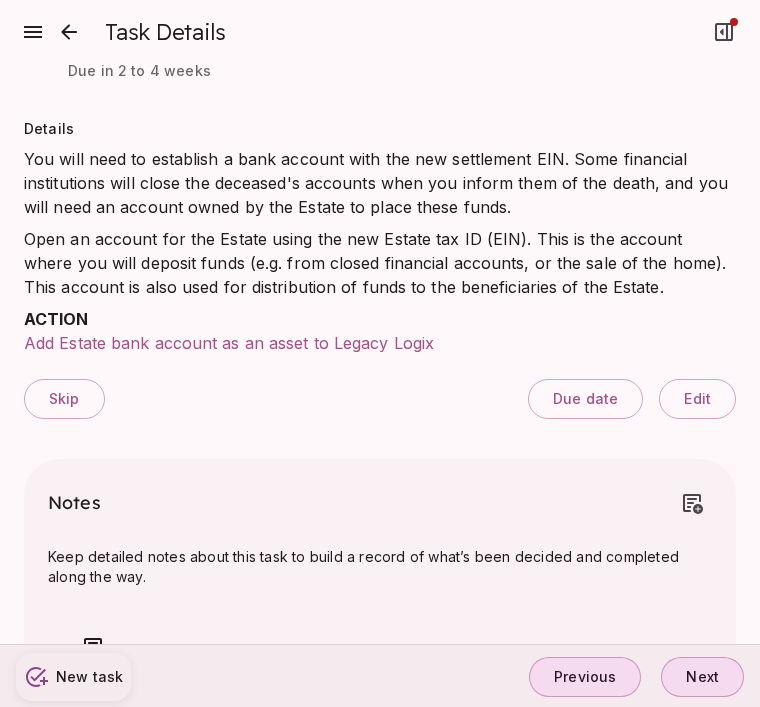 click on "Next" at bounding box center [702, 677] 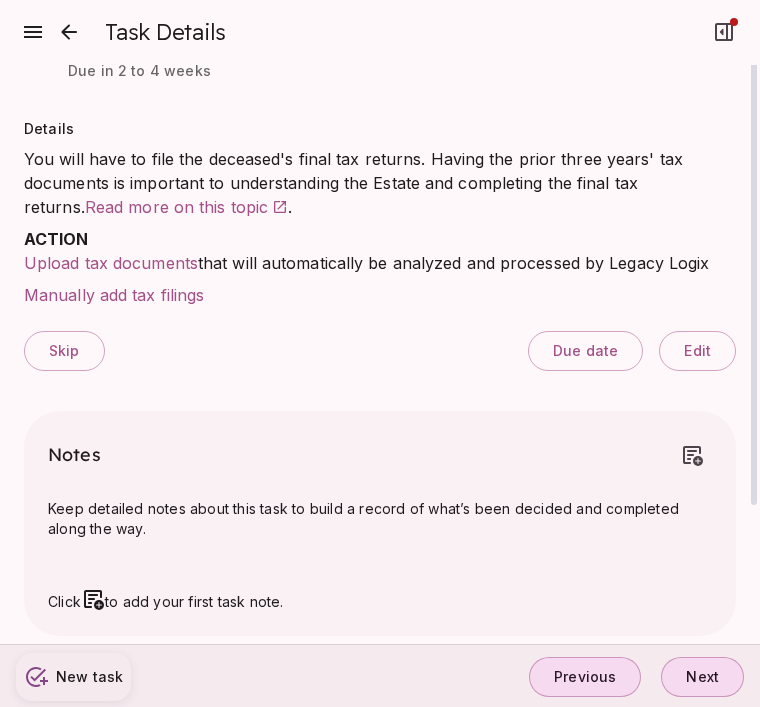 scroll, scrollTop: 0, scrollLeft: 0, axis: both 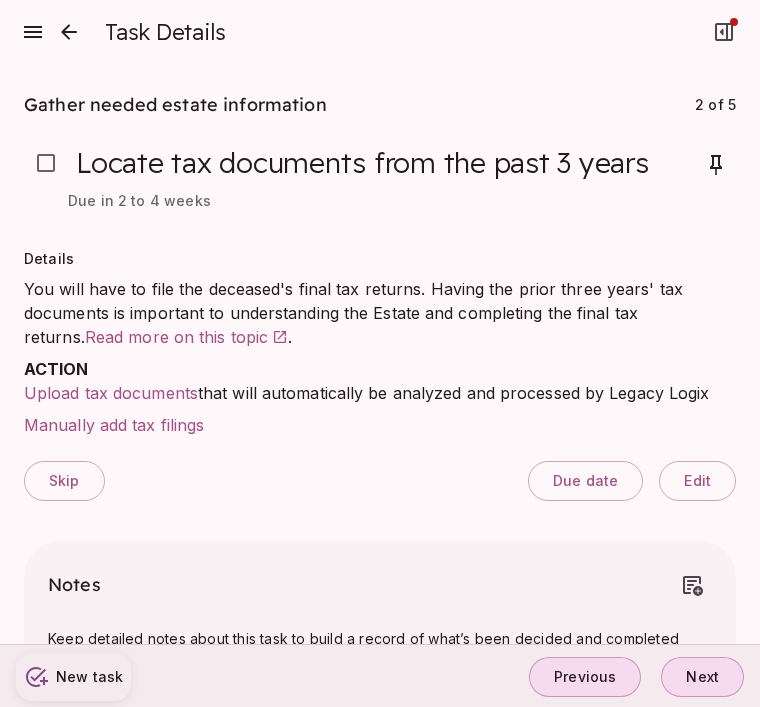 click on "Next" at bounding box center [702, 677] 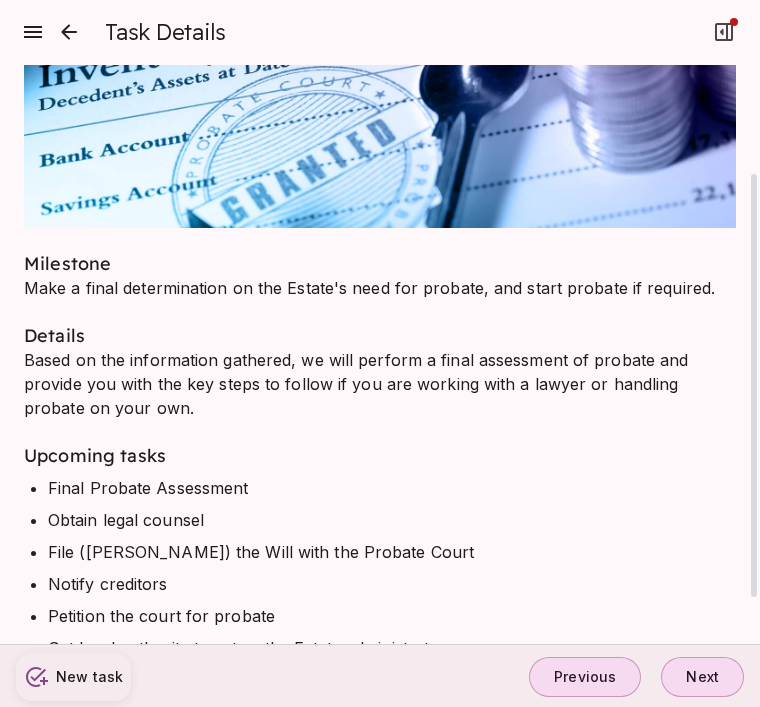 scroll, scrollTop: 334, scrollLeft: 0, axis: vertical 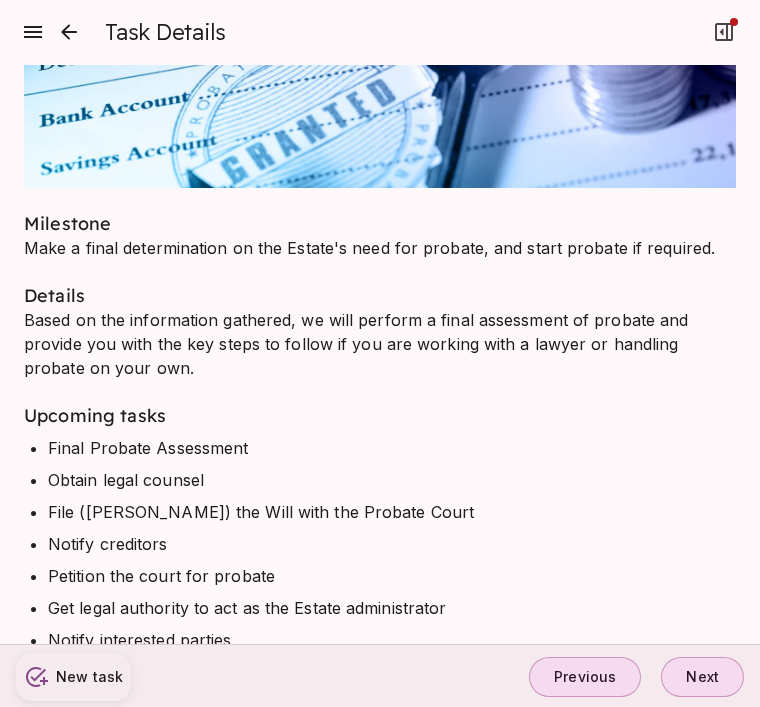 click on "Next" at bounding box center (702, 677) 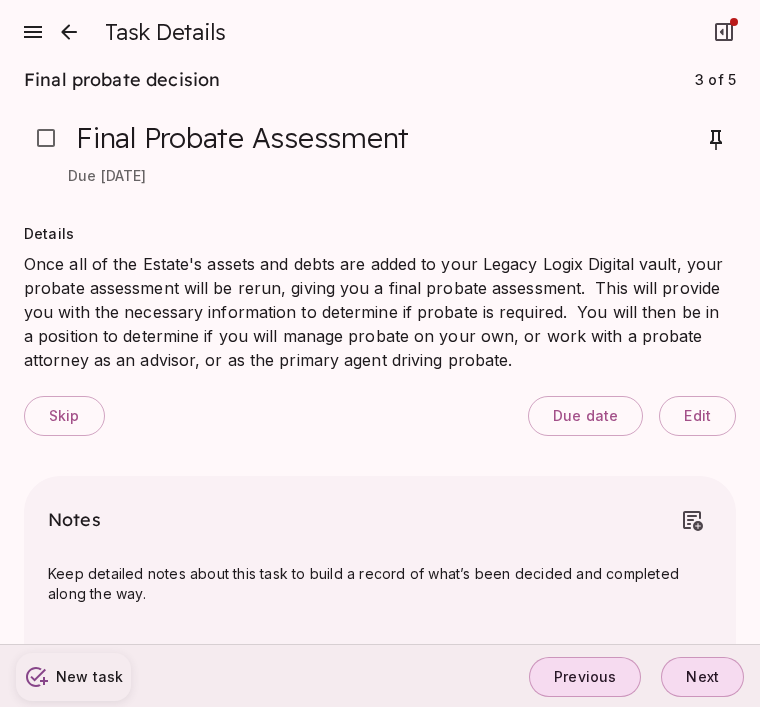 scroll, scrollTop: 42, scrollLeft: 0, axis: vertical 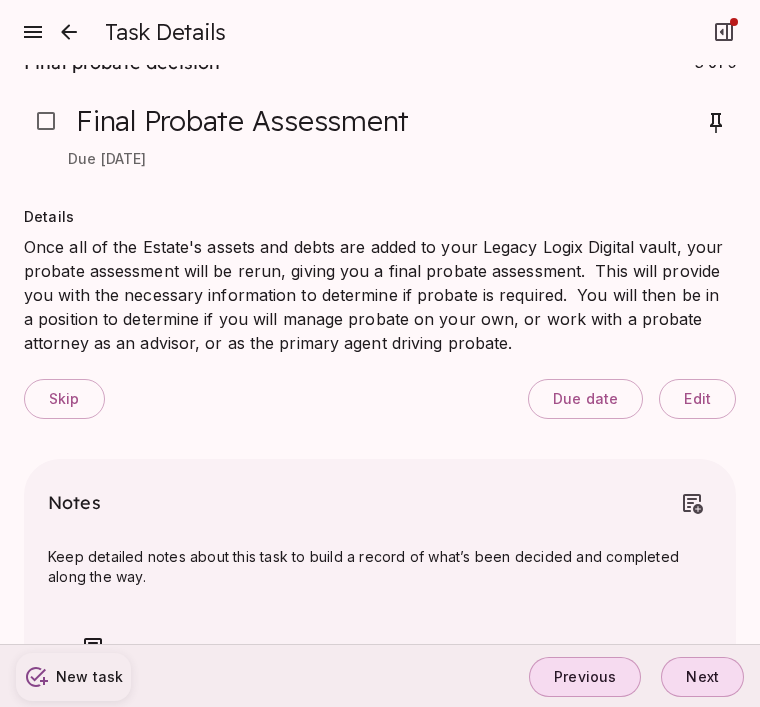 click on "Next" at bounding box center (702, 677) 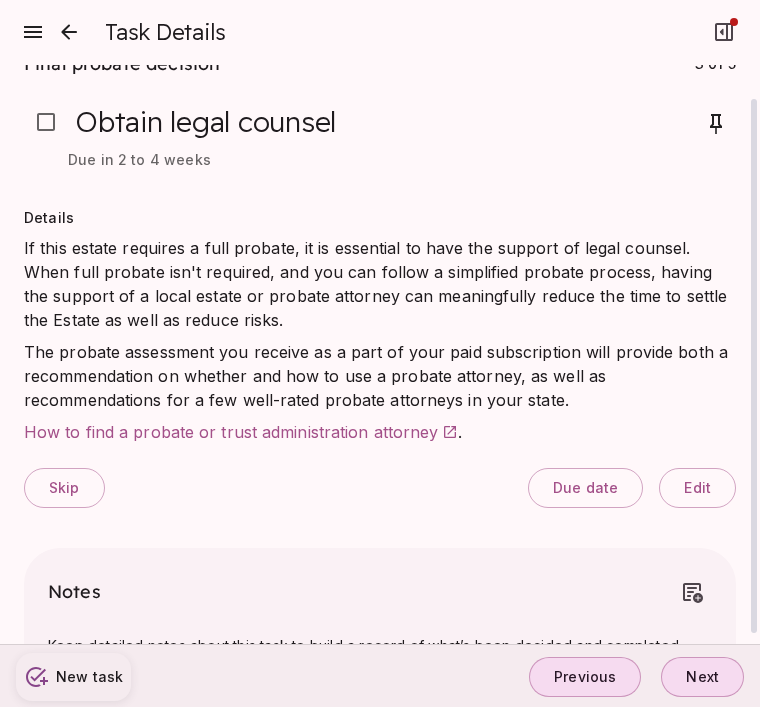 scroll, scrollTop: 62, scrollLeft: 0, axis: vertical 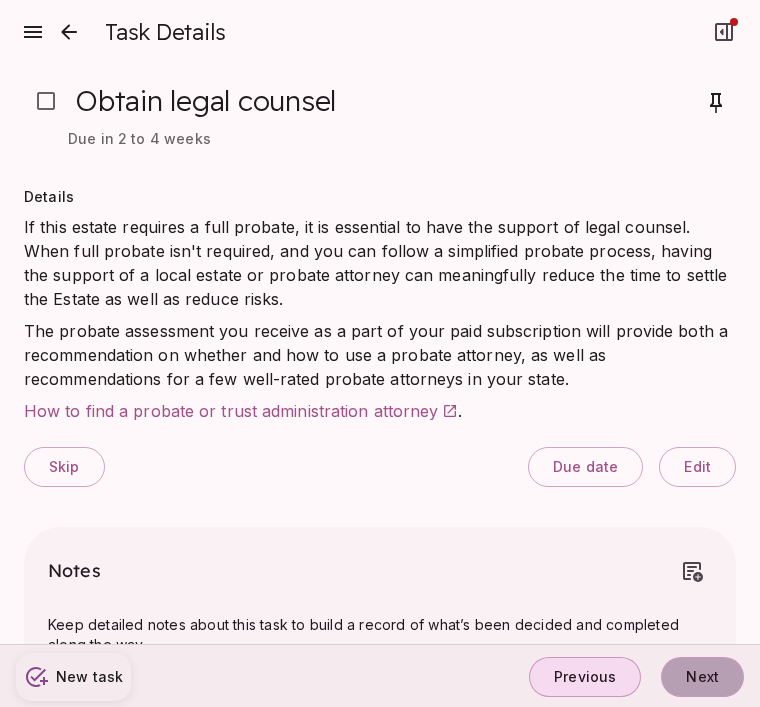 click on "Next" at bounding box center (702, 677) 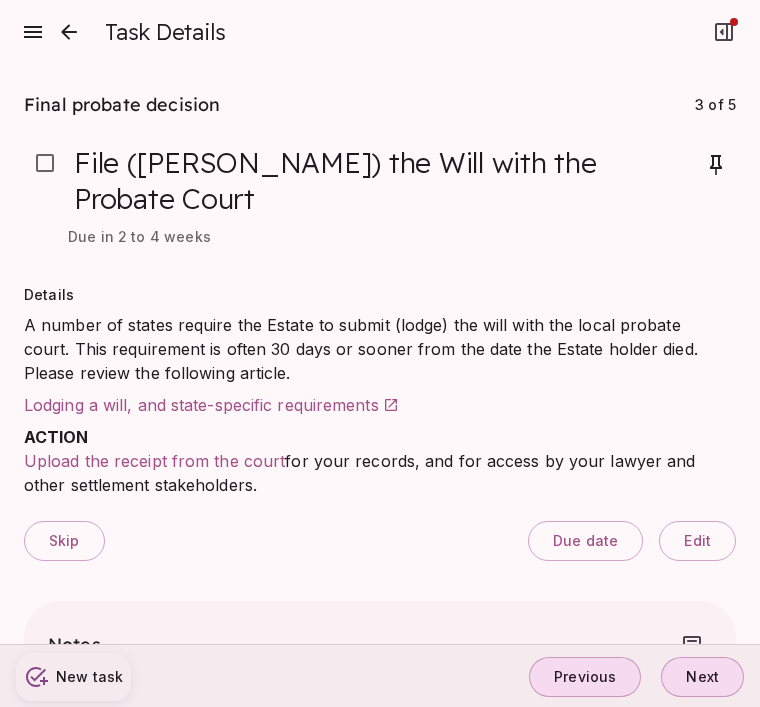 click on "Lodging a will, and state-specific requirements" at bounding box center (201, 405) 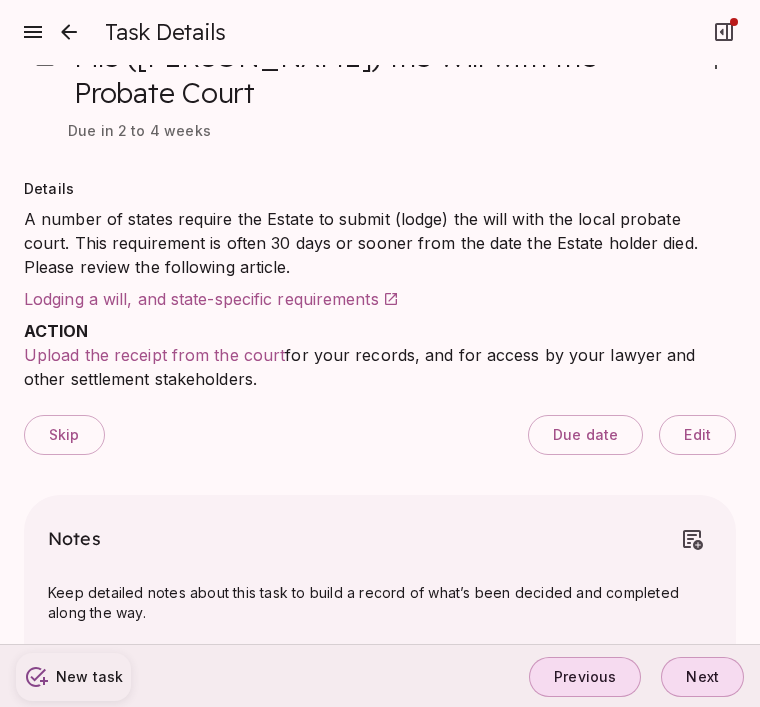 click on "Next" at bounding box center (702, 677) 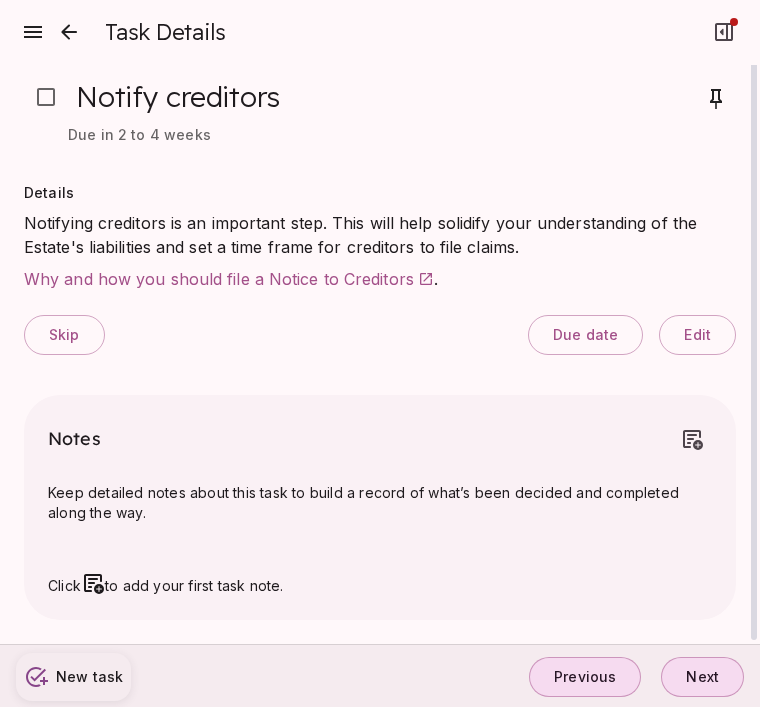 scroll, scrollTop: 0, scrollLeft: 0, axis: both 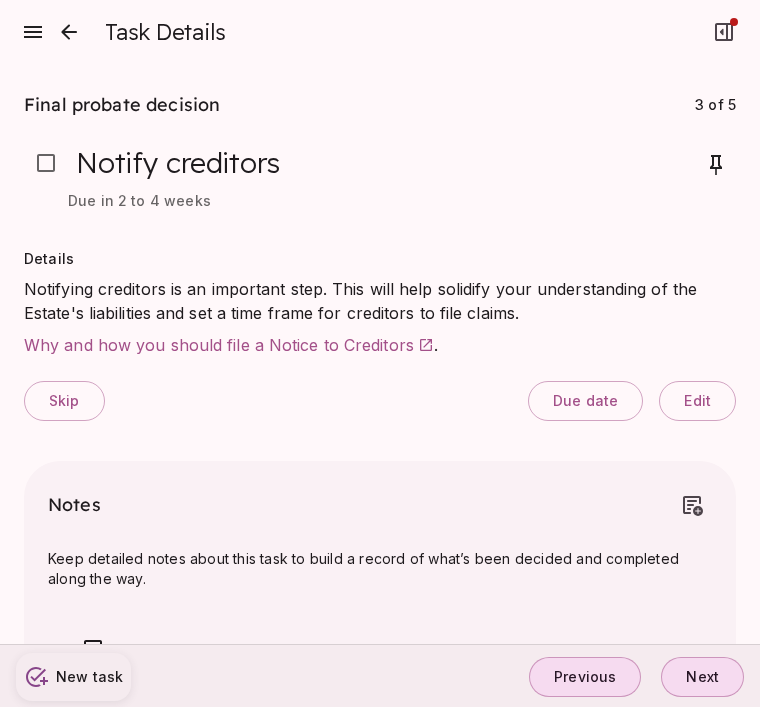 click on "Next" at bounding box center (702, 677) 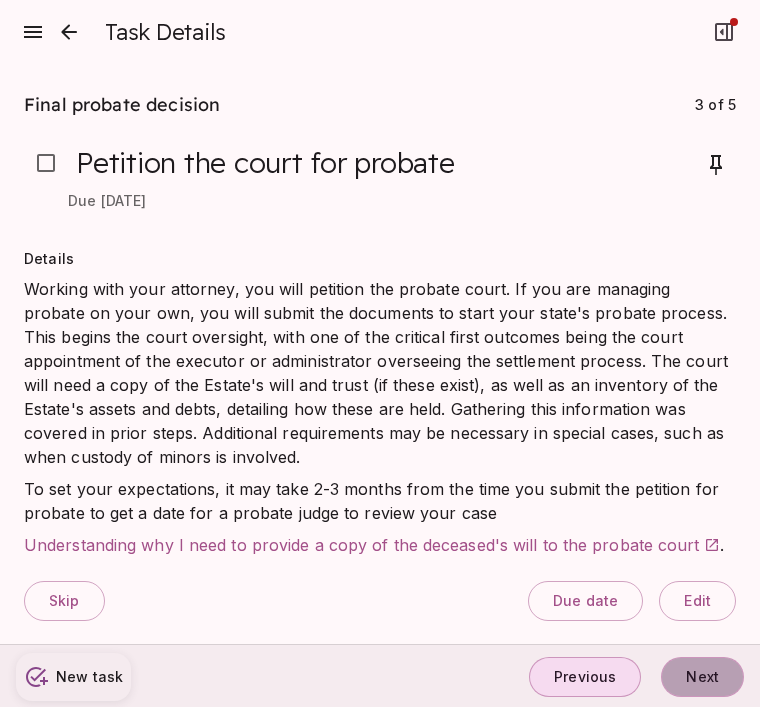 click on "Next" at bounding box center [702, 677] 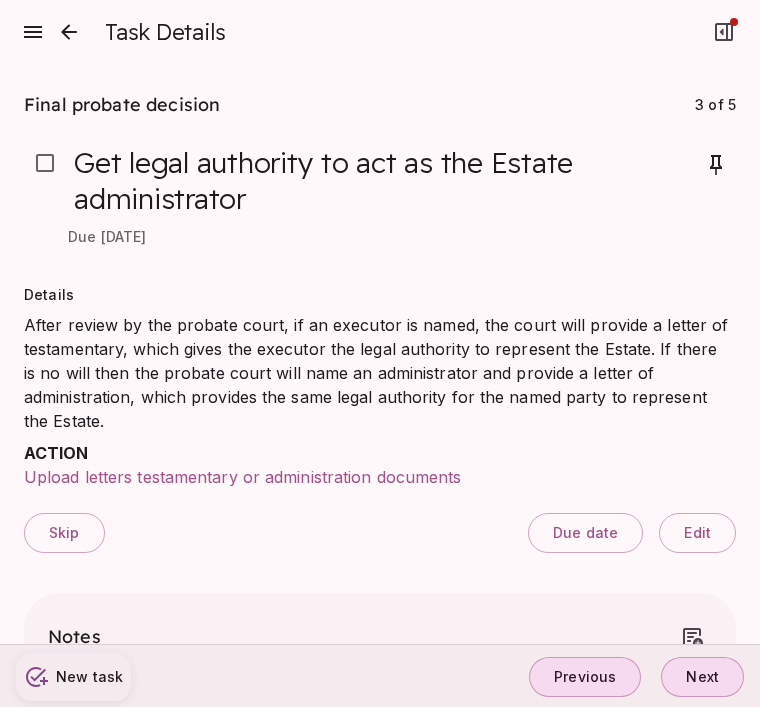 click on "Next" at bounding box center (702, 677) 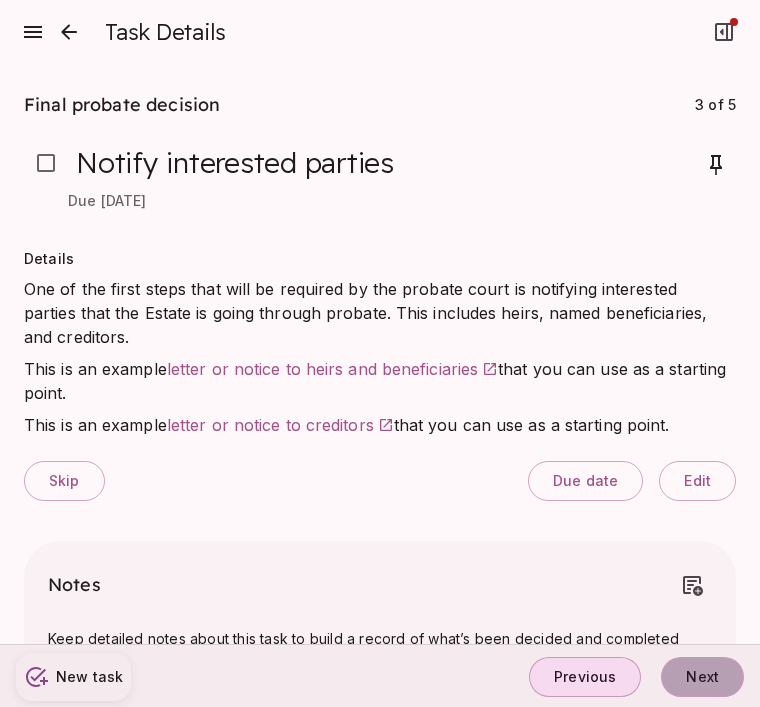 click on "Next" at bounding box center [702, 677] 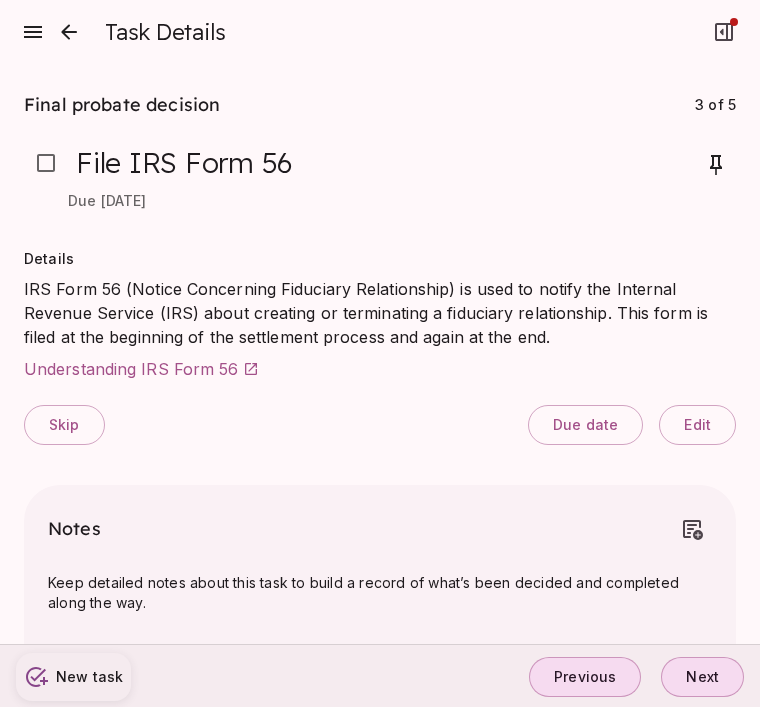 click on "Next" at bounding box center (702, 677) 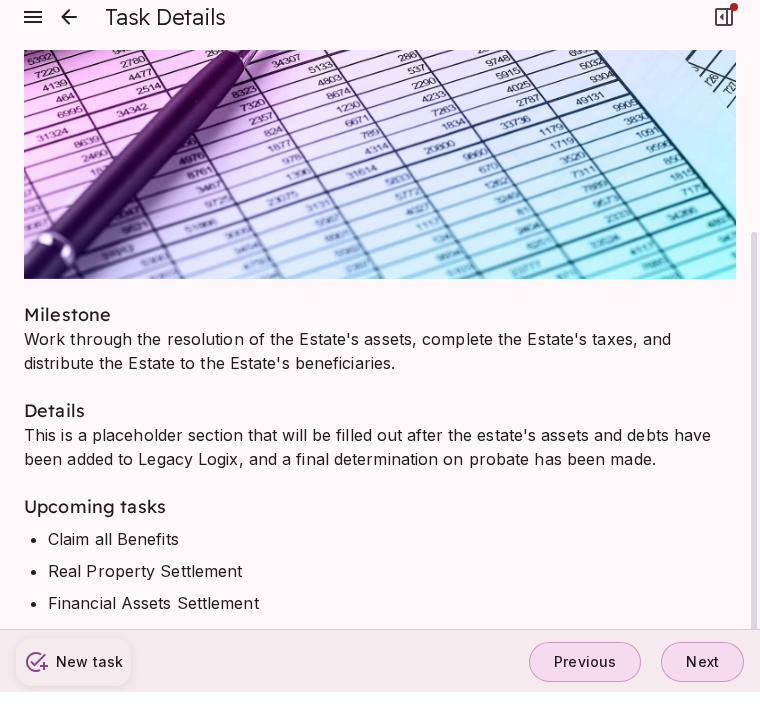 scroll, scrollTop: 226, scrollLeft: 0, axis: vertical 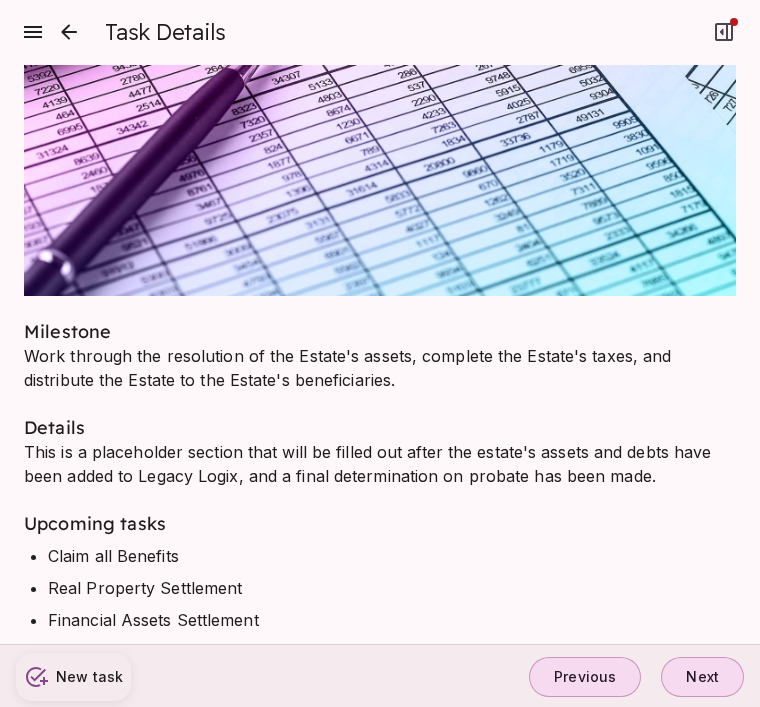 click on "Next" at bounding box center [702, 677] 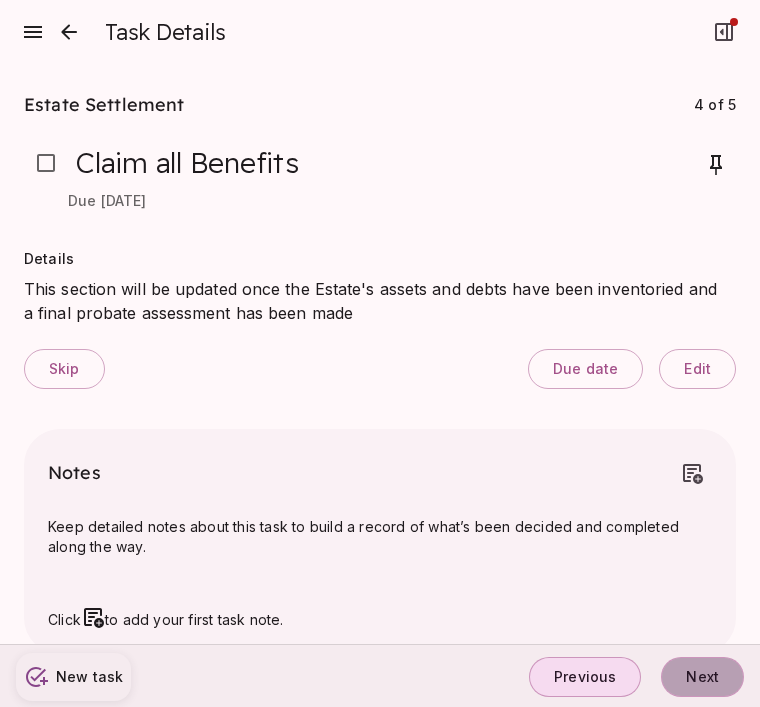 click on "Next" at bounding box center (702, 677) 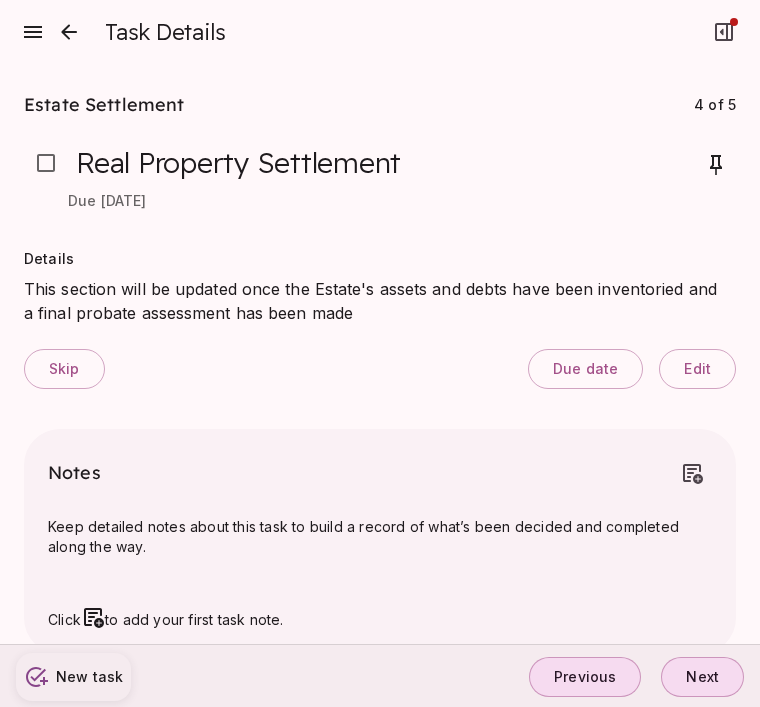 click on "Next" at bounding box center [702, 677] 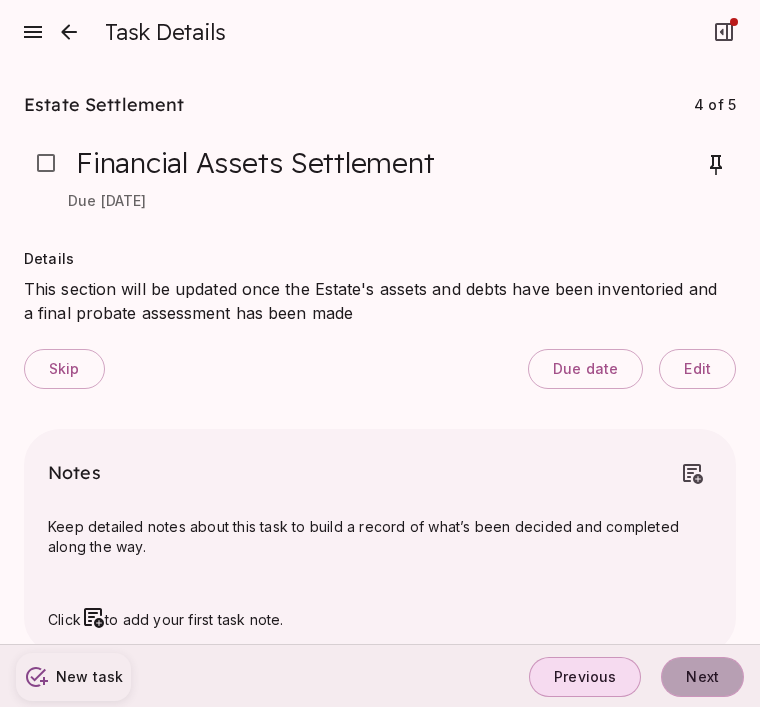 click on "Next" at bounding box center (702, 677) 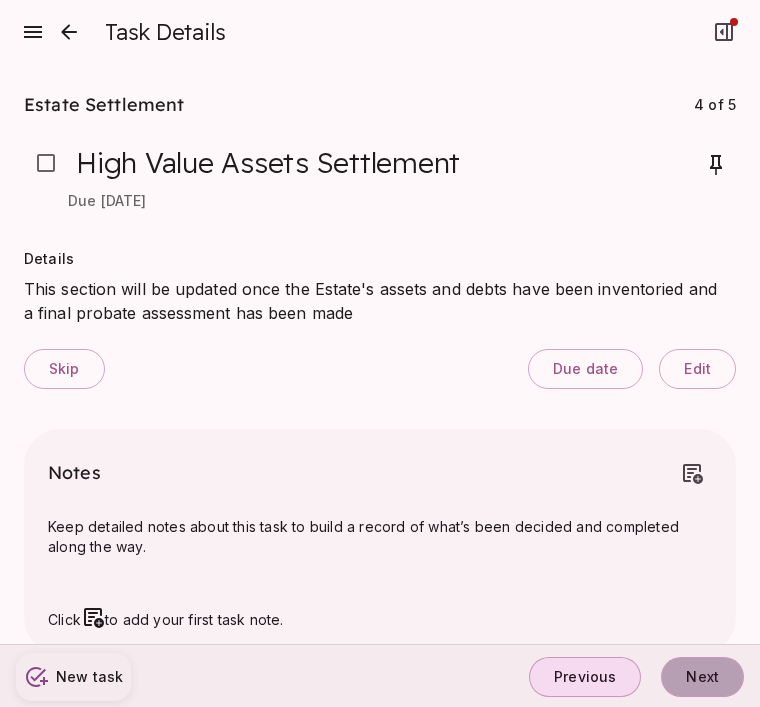 click on "Next" at bounding box center [702, 677] 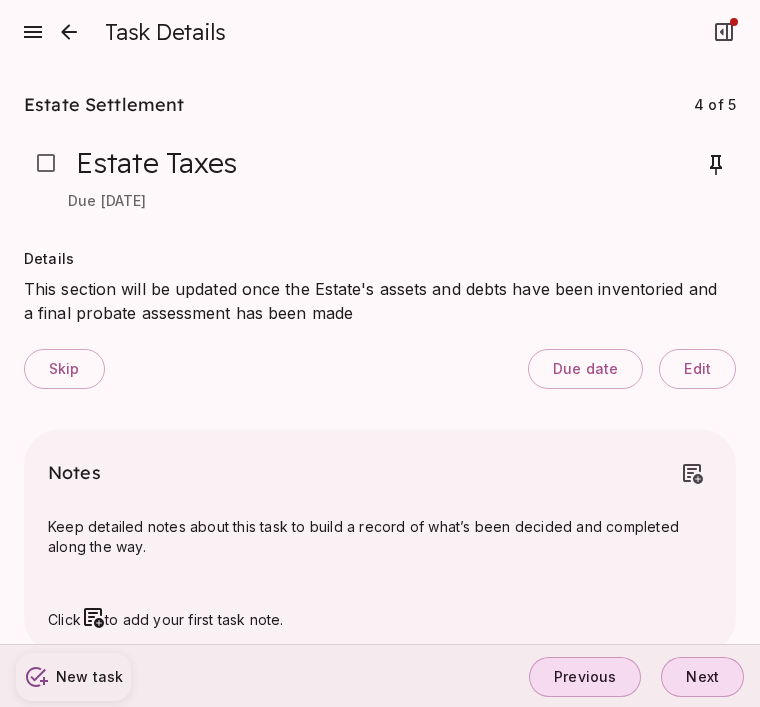 click on "Next" at bounding box center [702, 677] 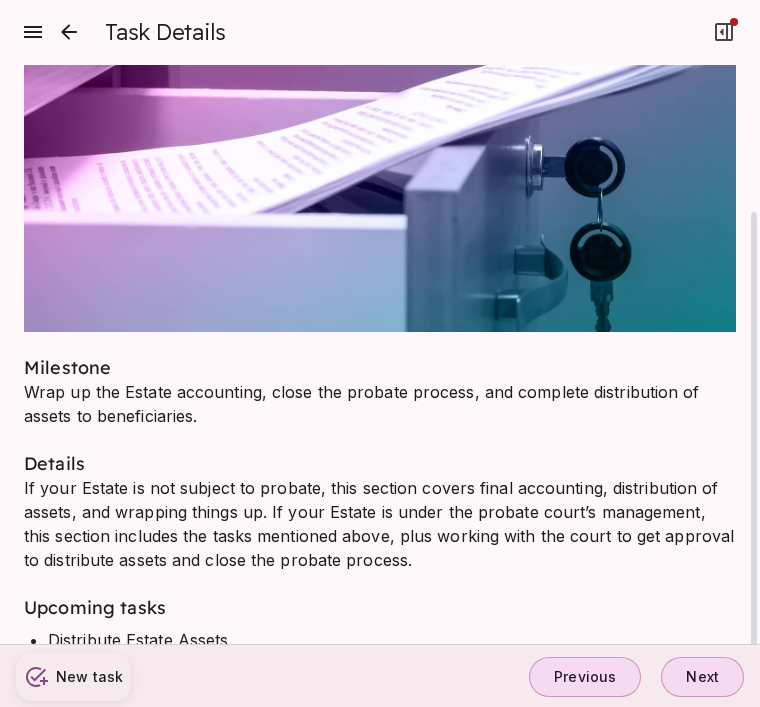 scroll, scrollTop: 0, scrollLeft: 0, axis: both 